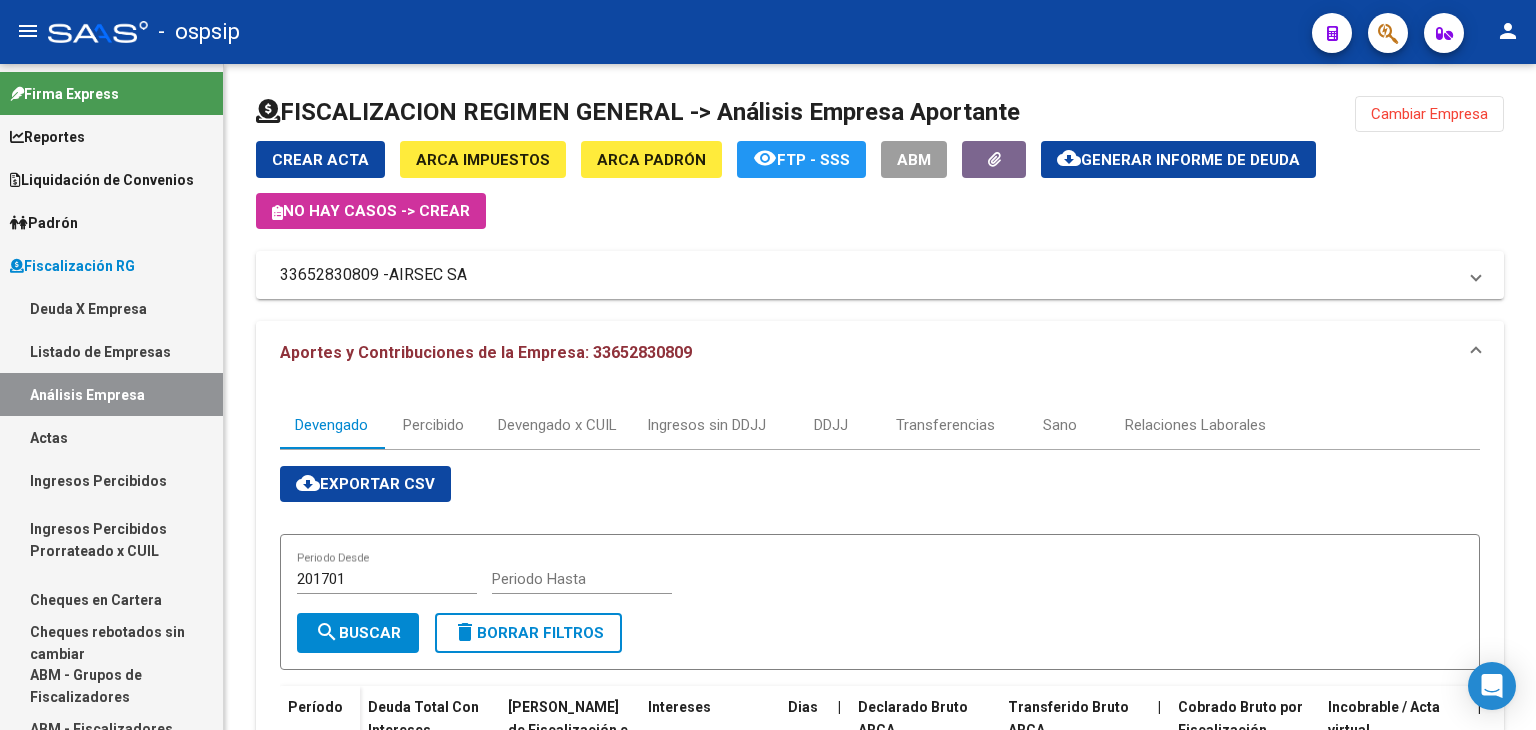 scroll, scrollTop: 0, scrollLeft: 0, axis: both 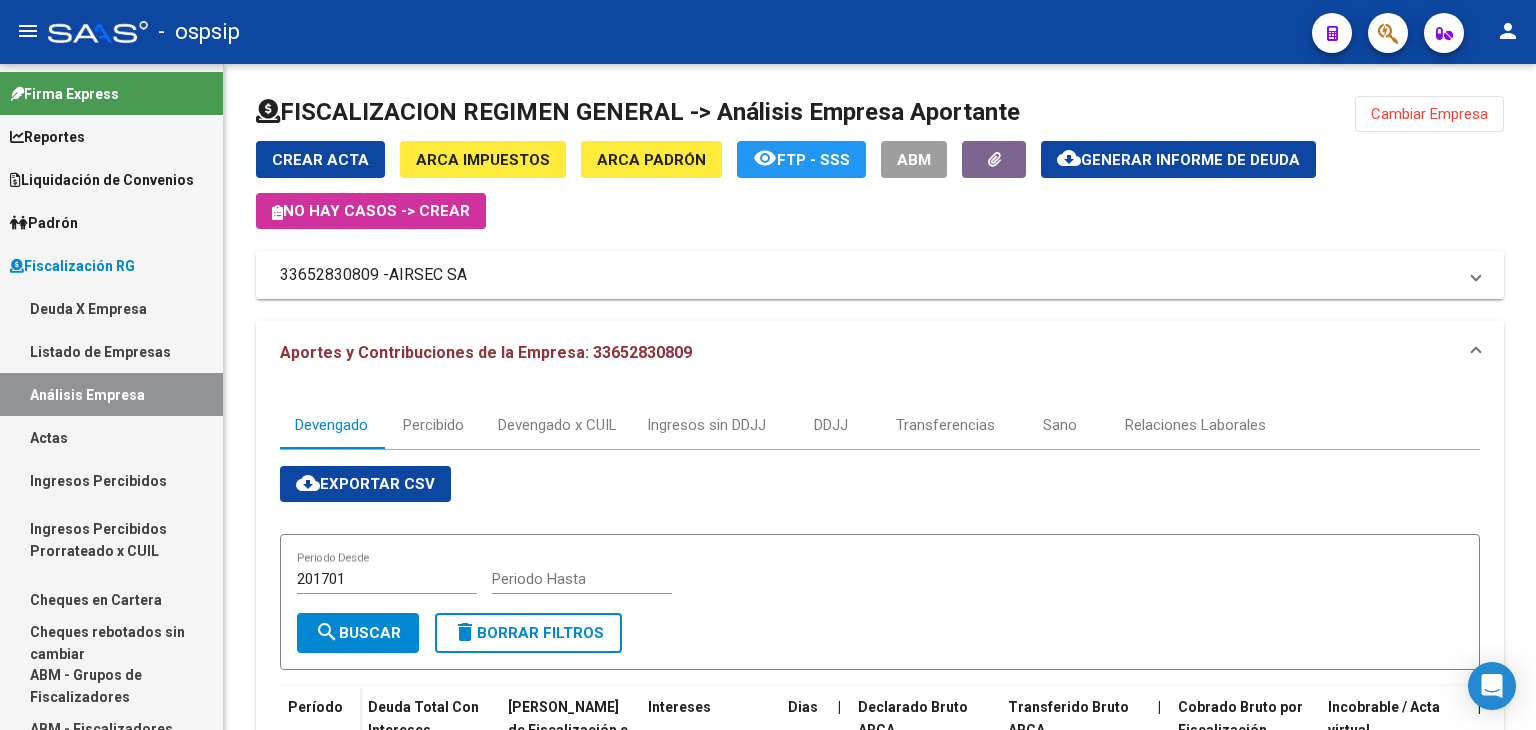 click on "Cambiar Empresa" 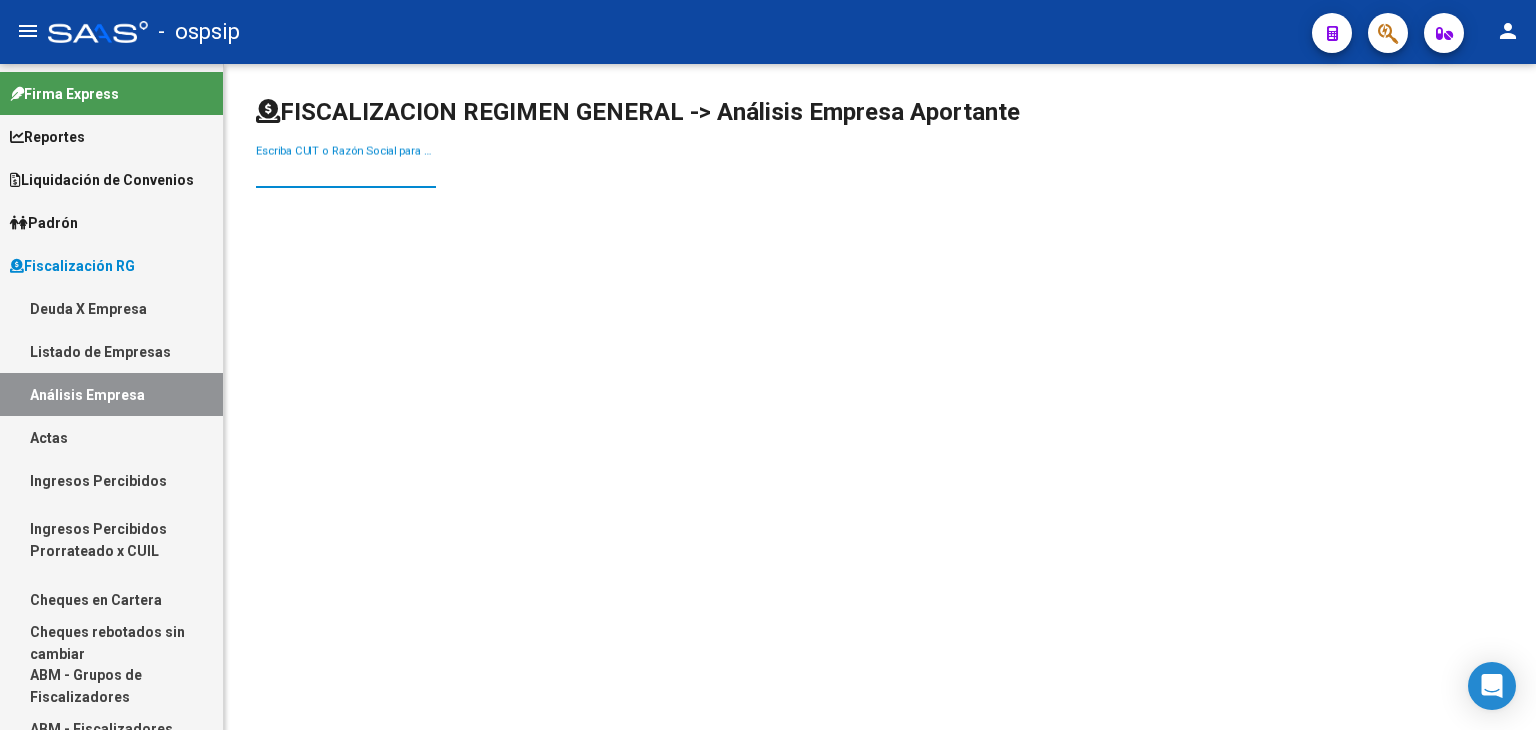 click on "Escriba CUIT o Razón Social para buscar" at bounding box center (346, 172) 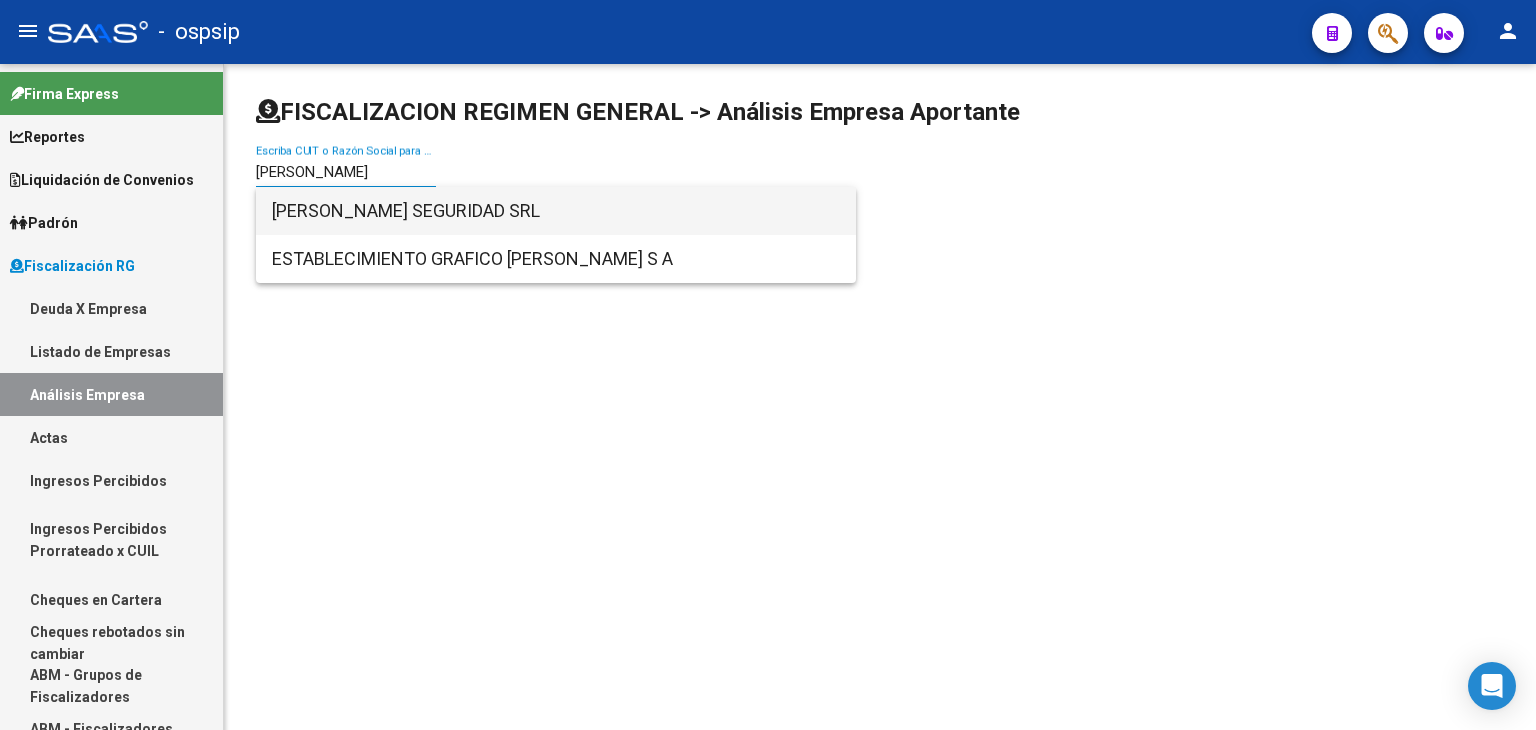 type on "[PERSON_NAME]" 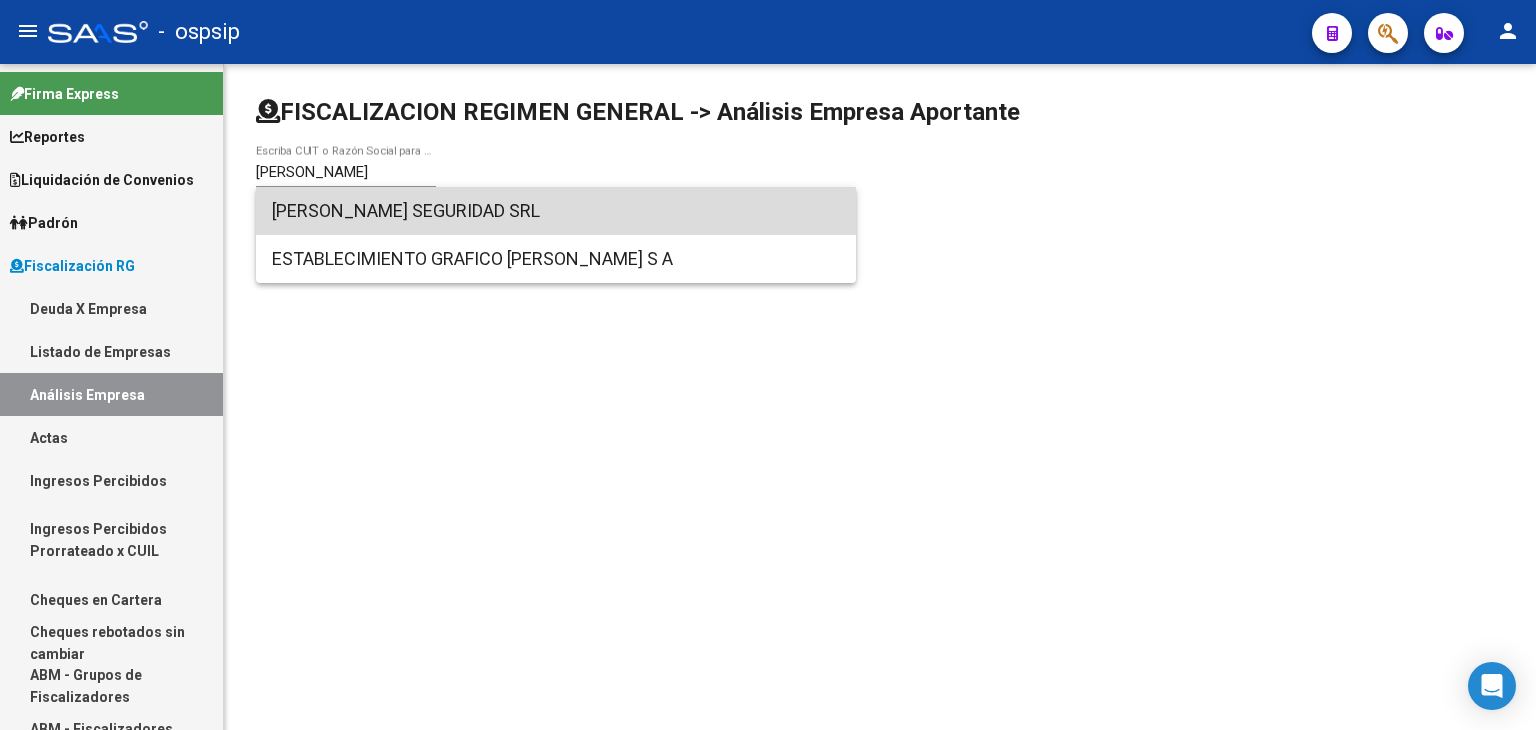click on "[PERSON_NAME] SEGURIDAD SRL" at bounding box center [556, 211] 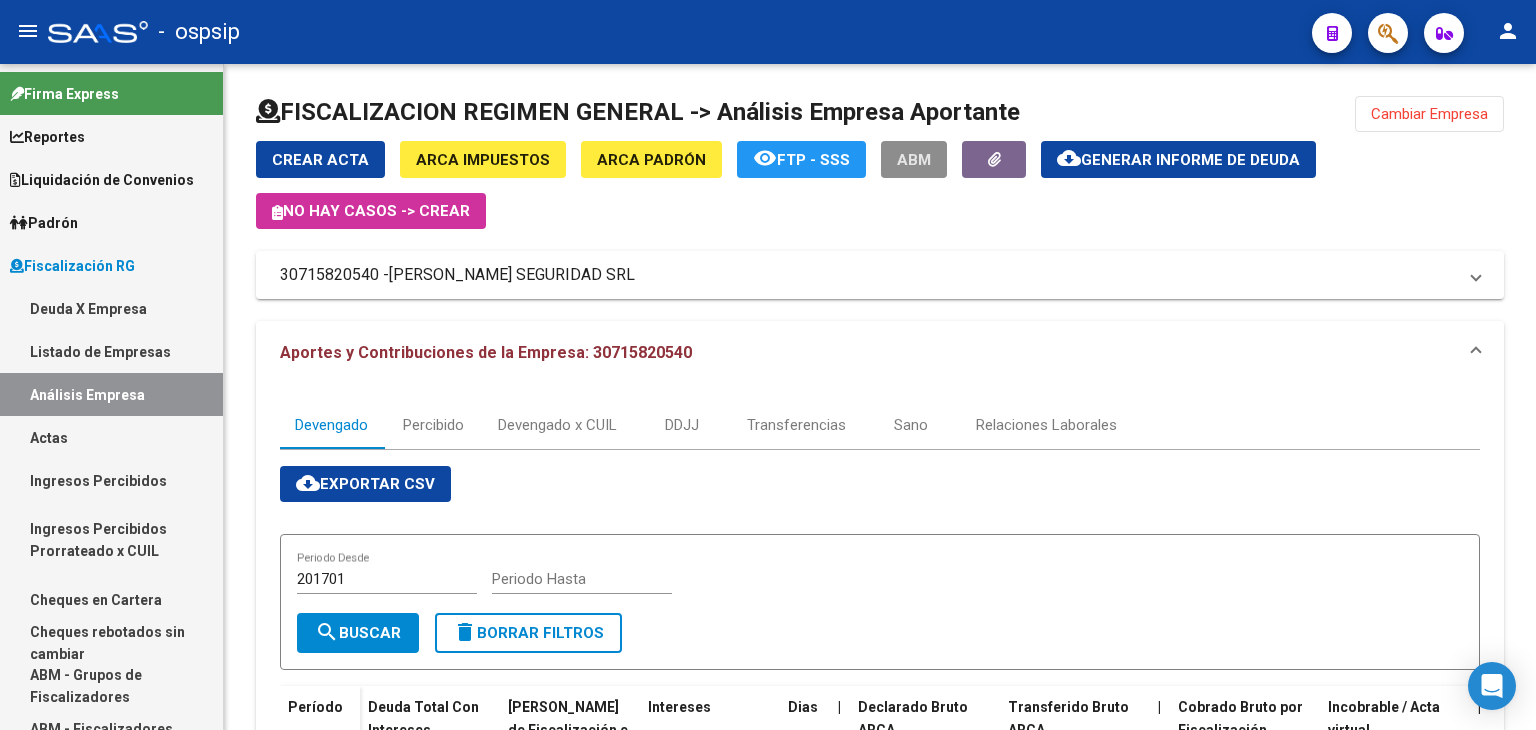 click on "ABM" 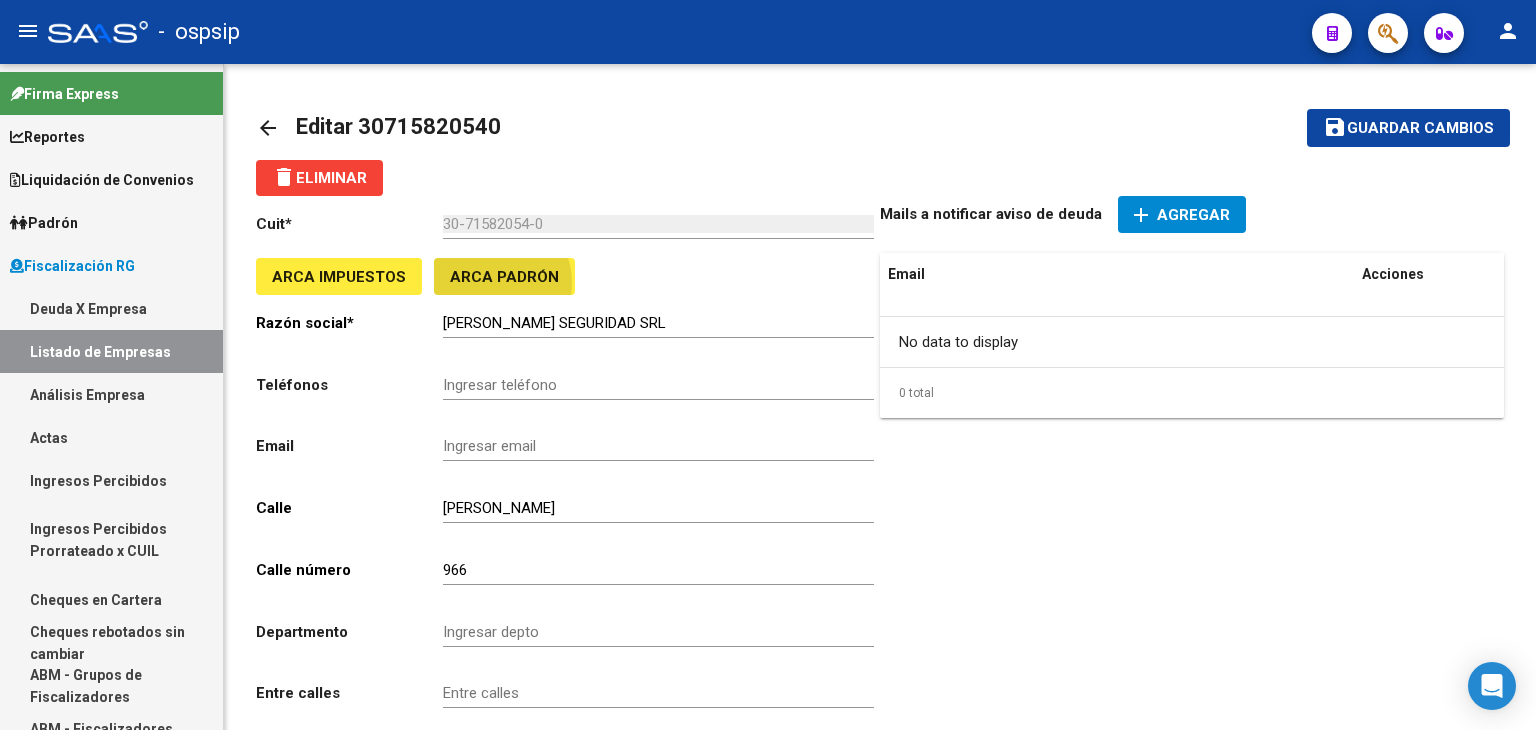click on "ARCA Padrón" 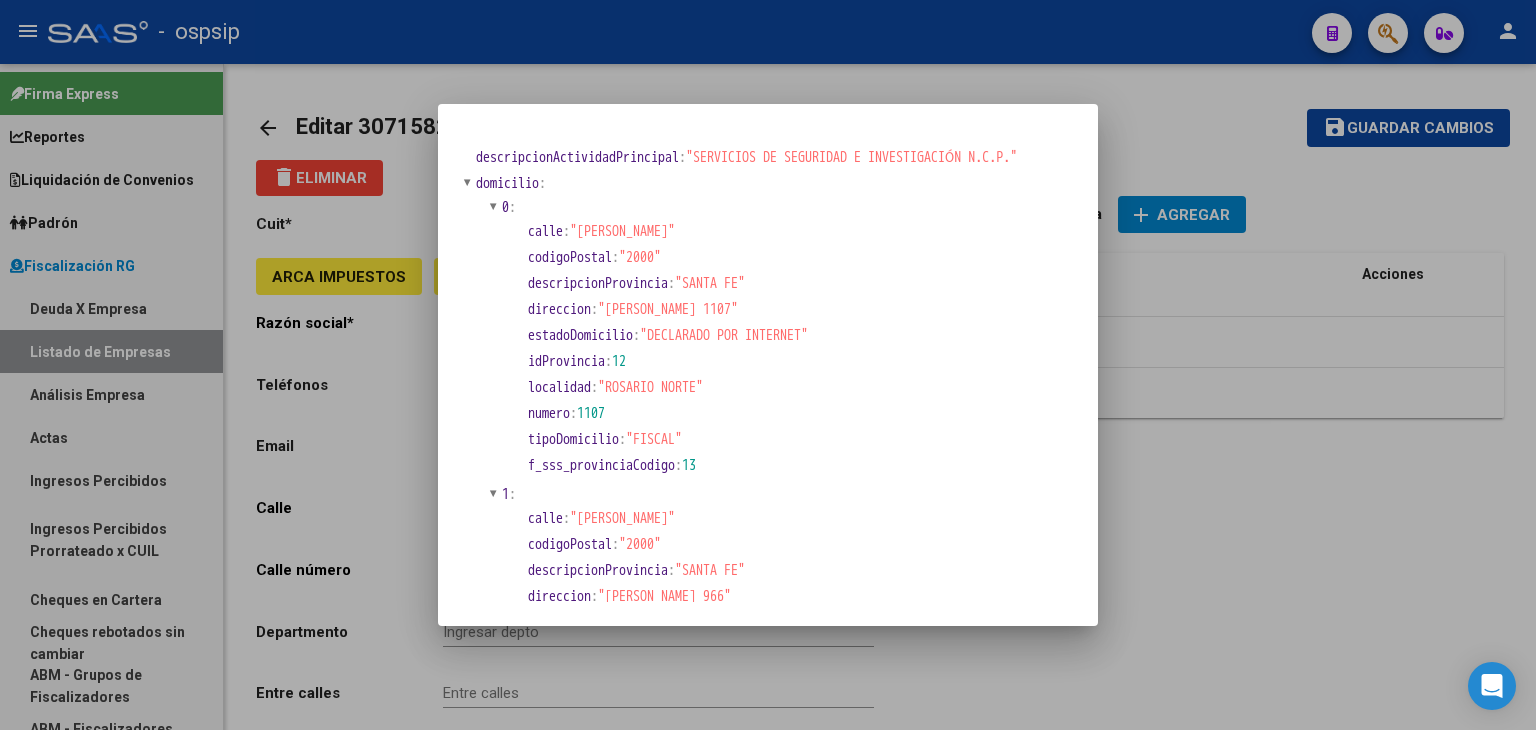 click at bounding box center (768, 365) 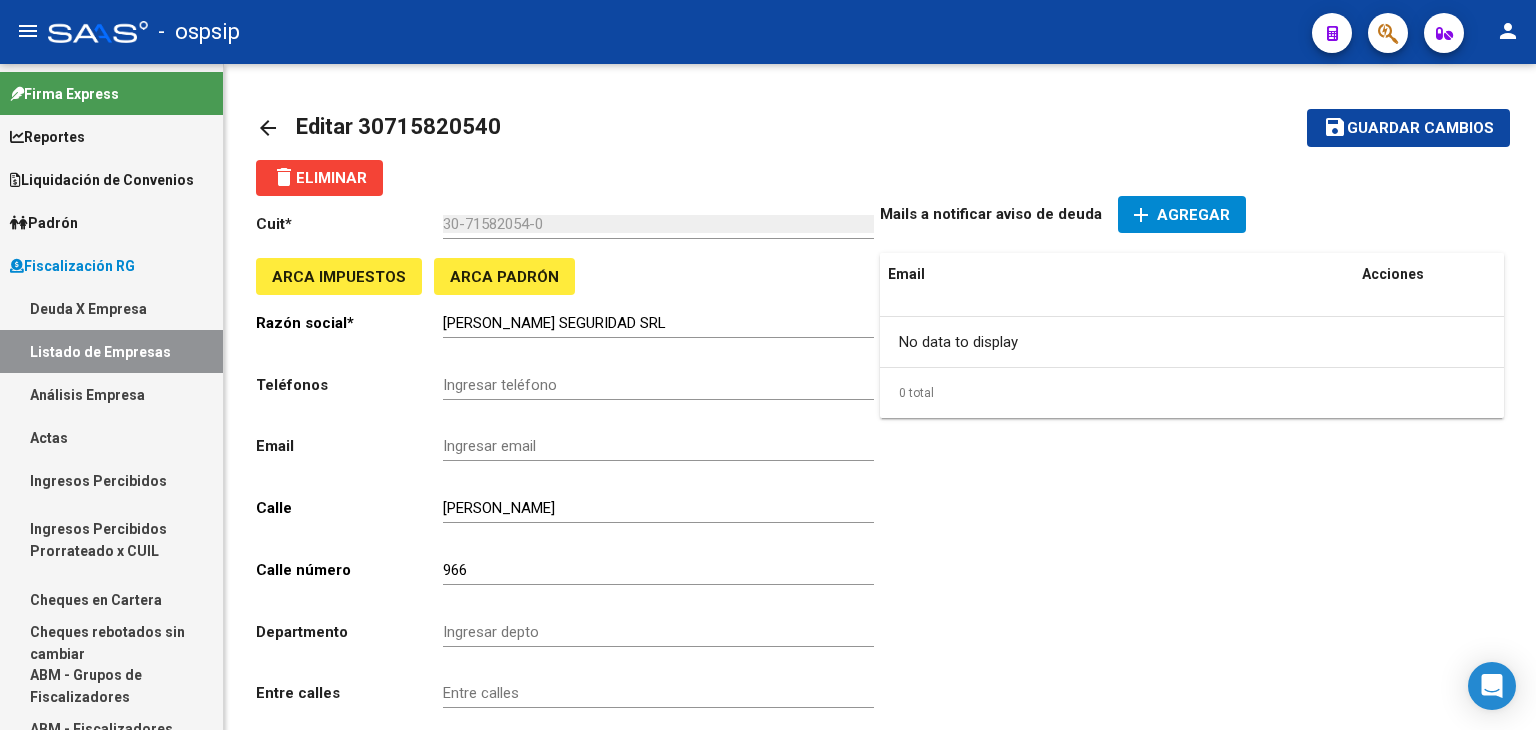 type 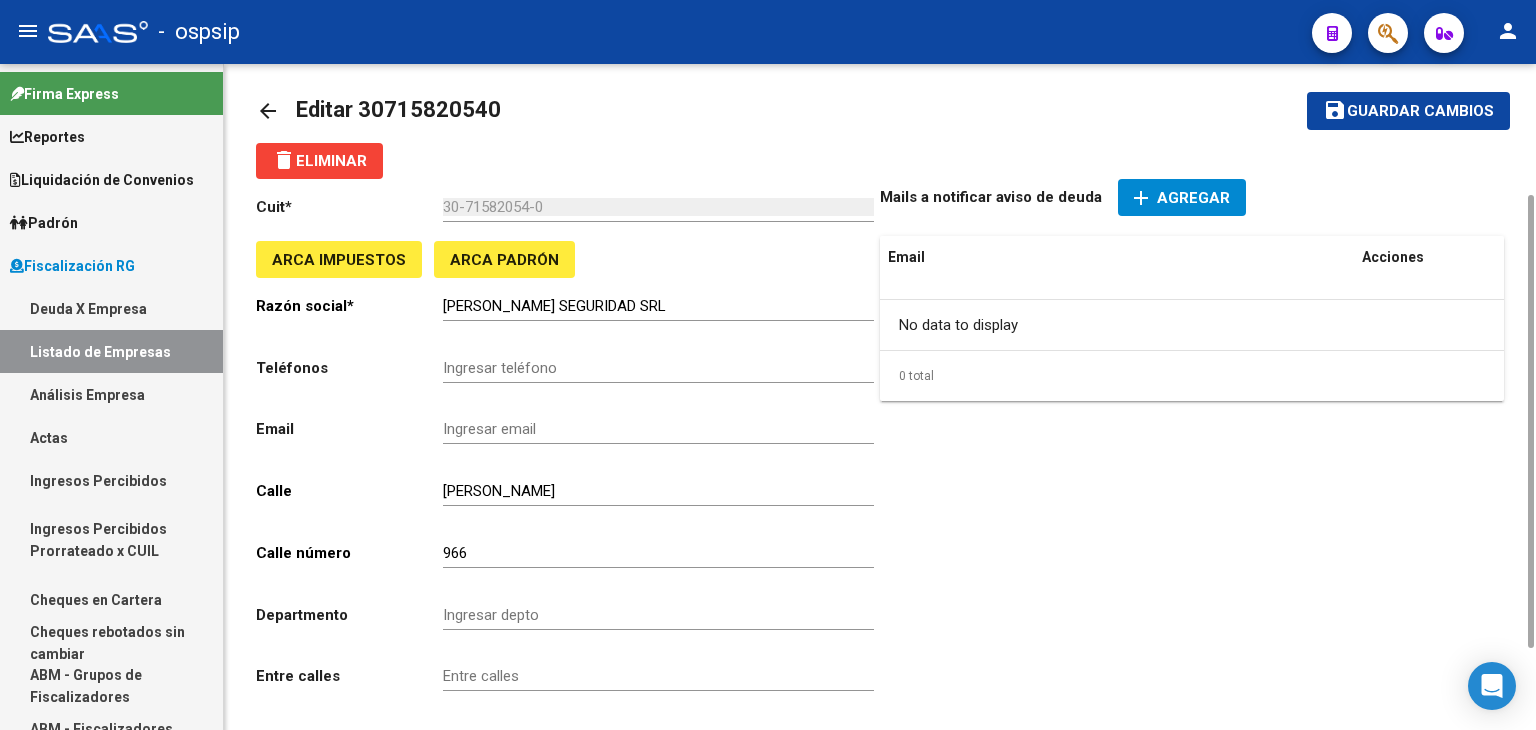 scroll, scrollTop: 0, scrollLeft: 0, axis: both 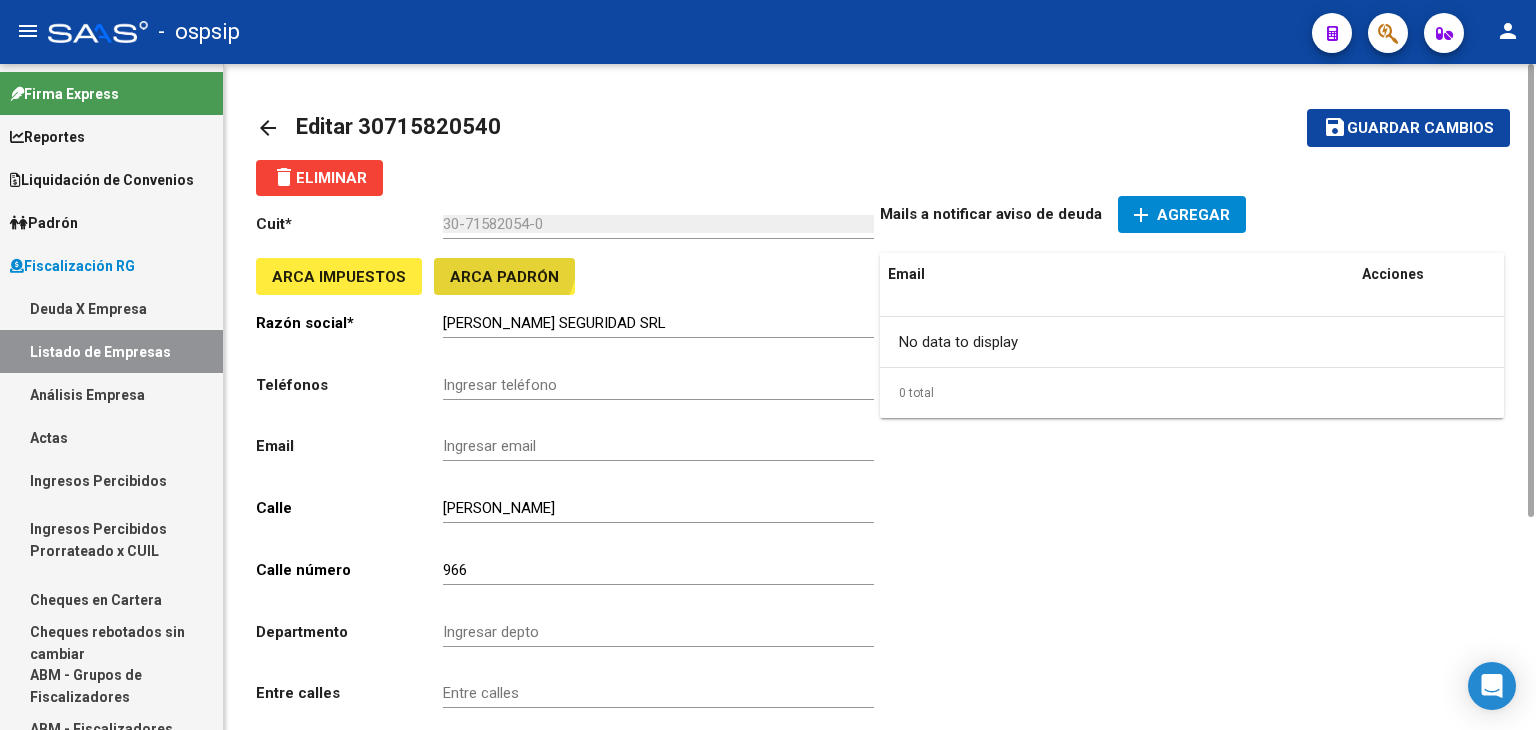 click on "ARCA Padrón" 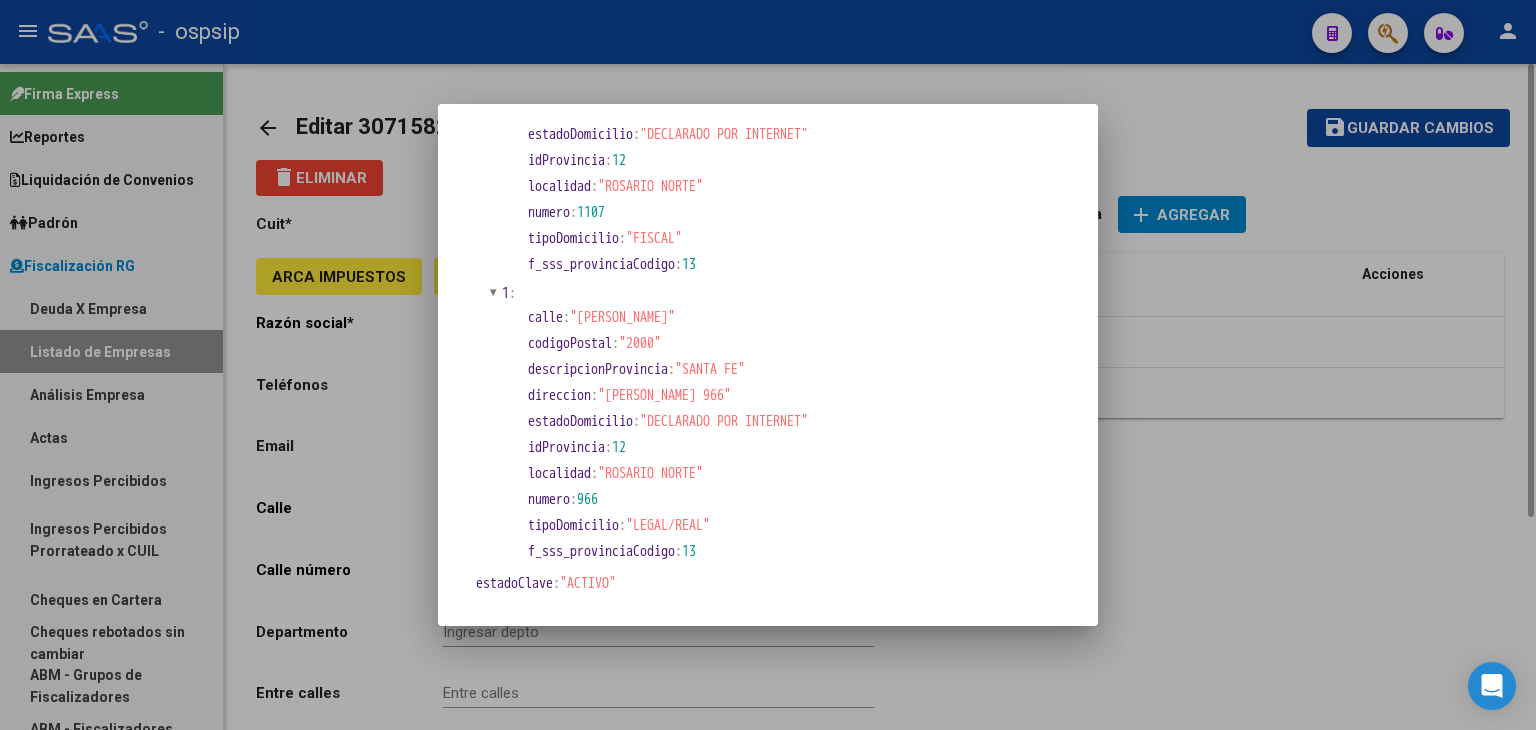 scroll, scrollTop: 0, scrollLeft: 0, axis: both 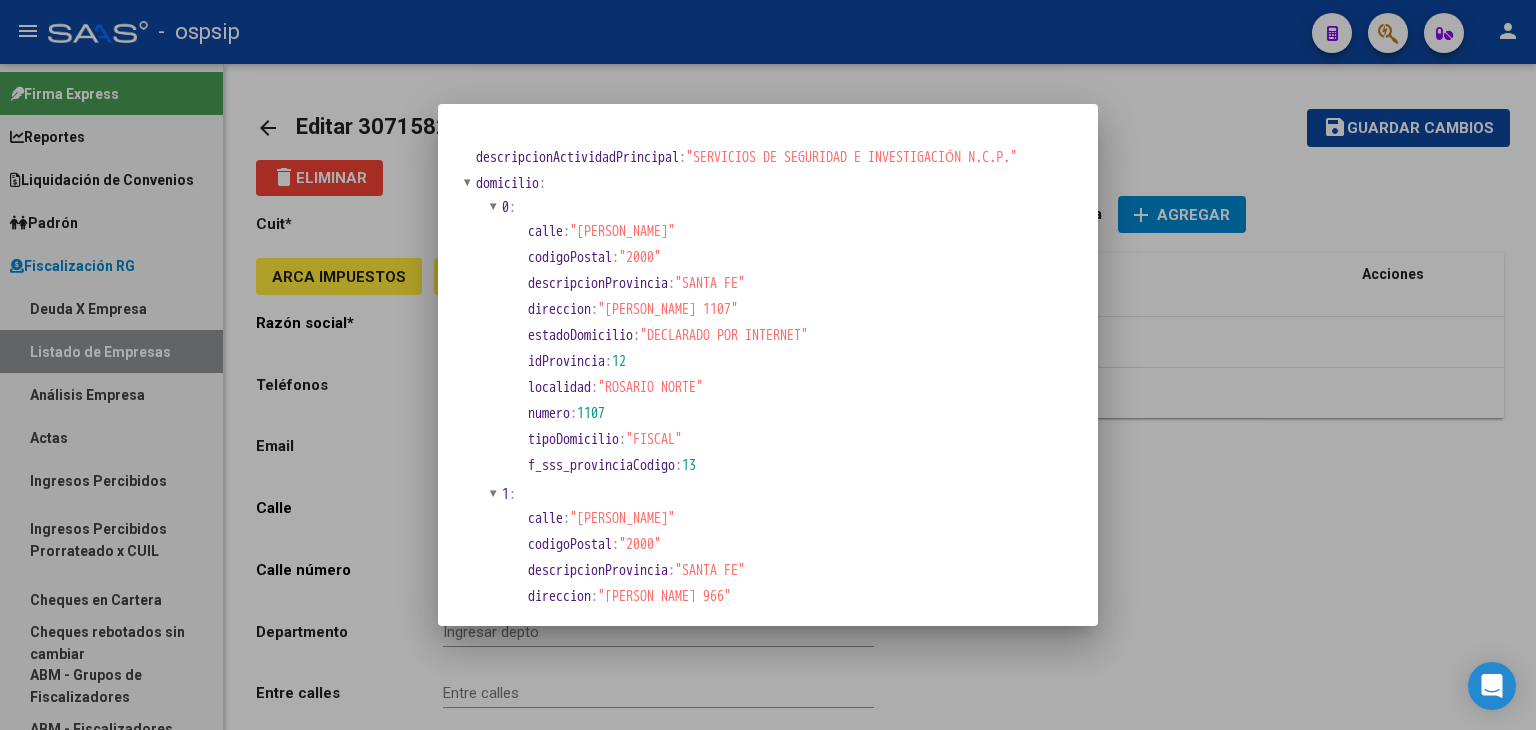 click at bounding box center [768, 365] 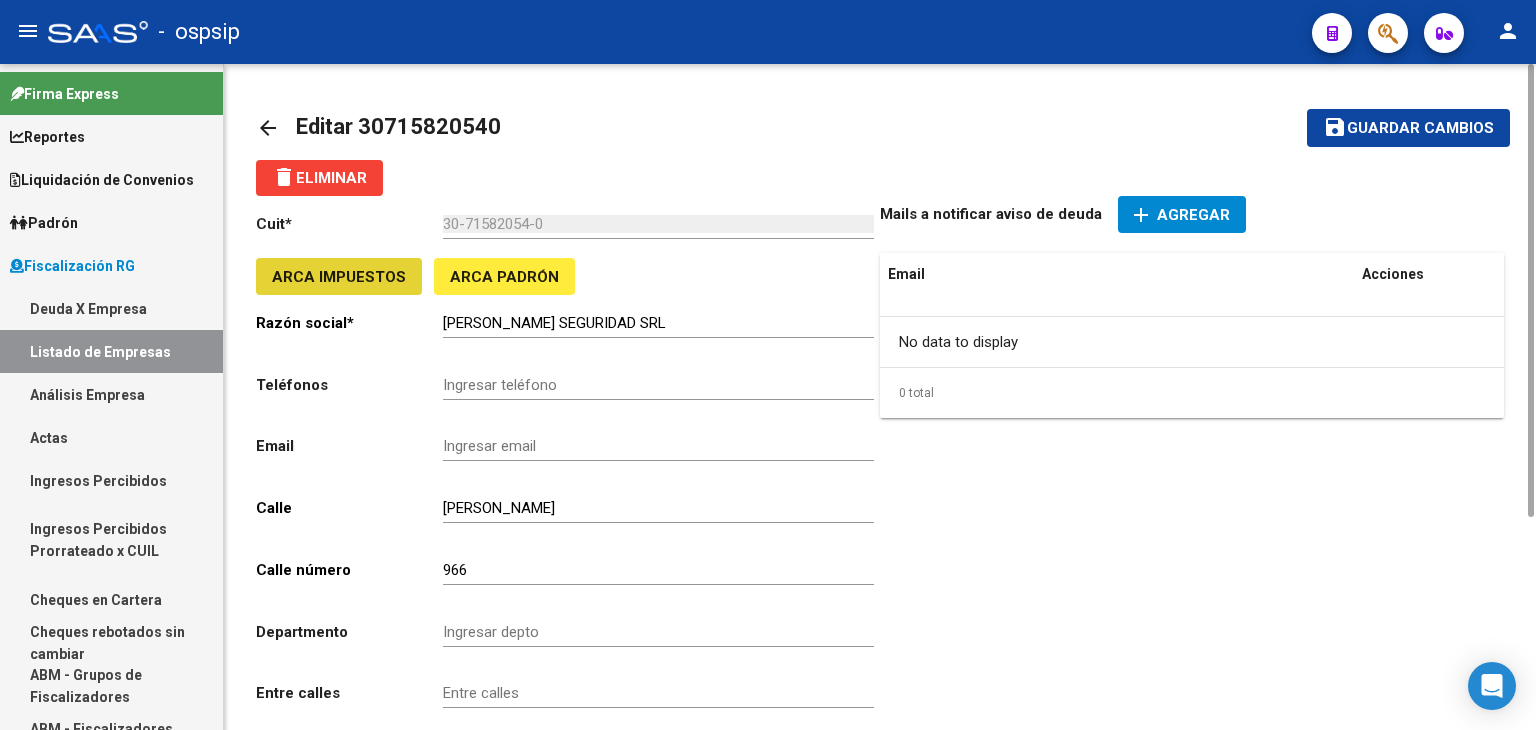 click on "ARCA Impuestos" 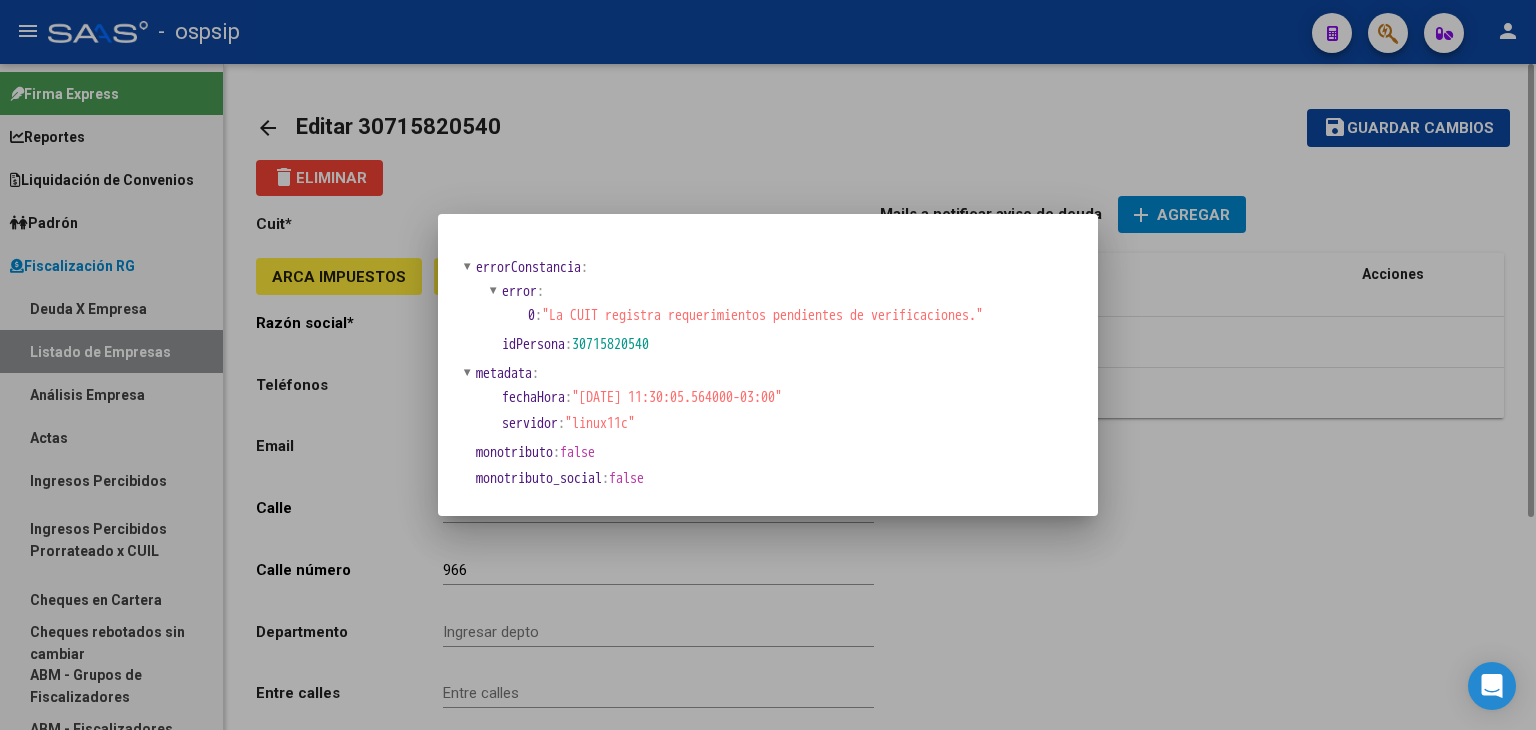 click at bounding box center (768, 365) 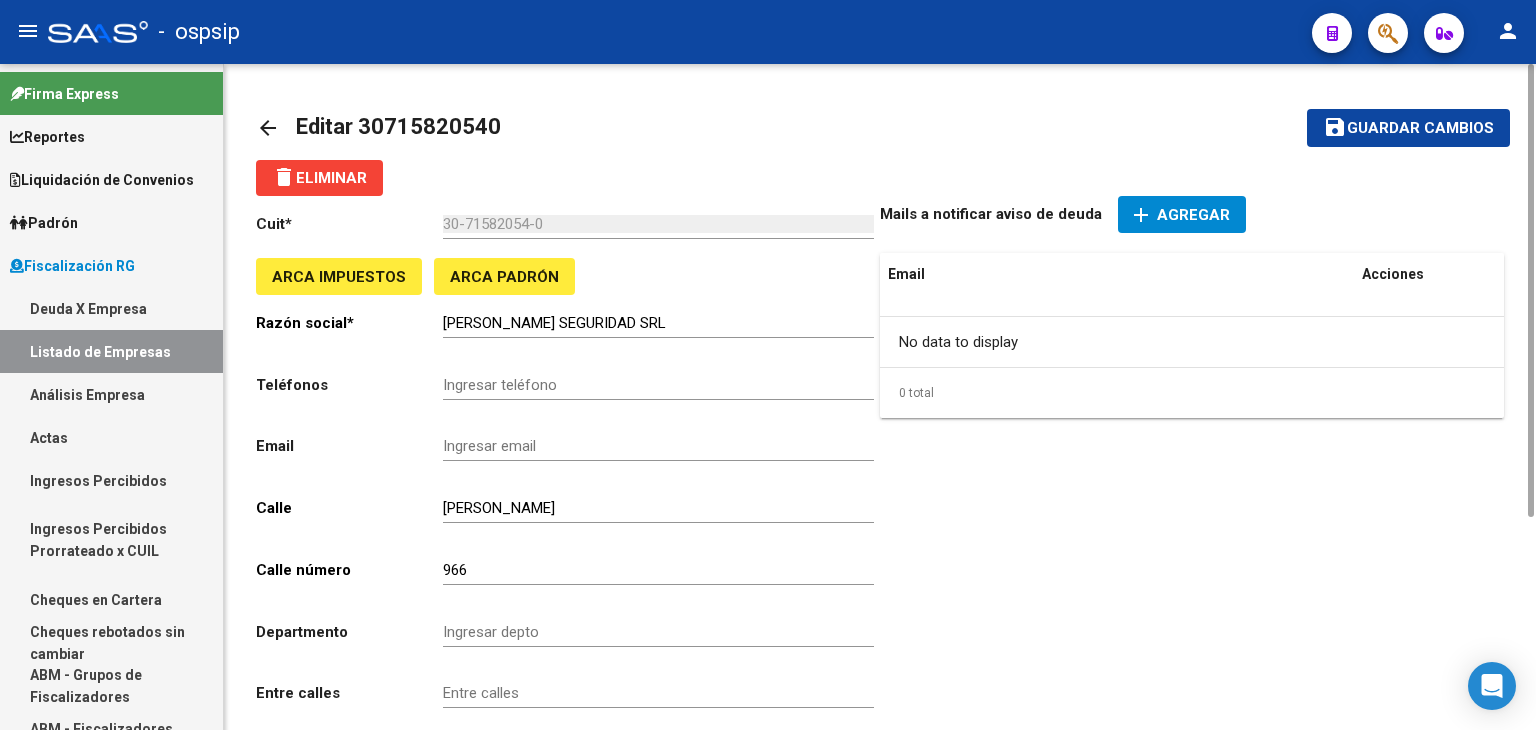 click on "ARCA Padrón" 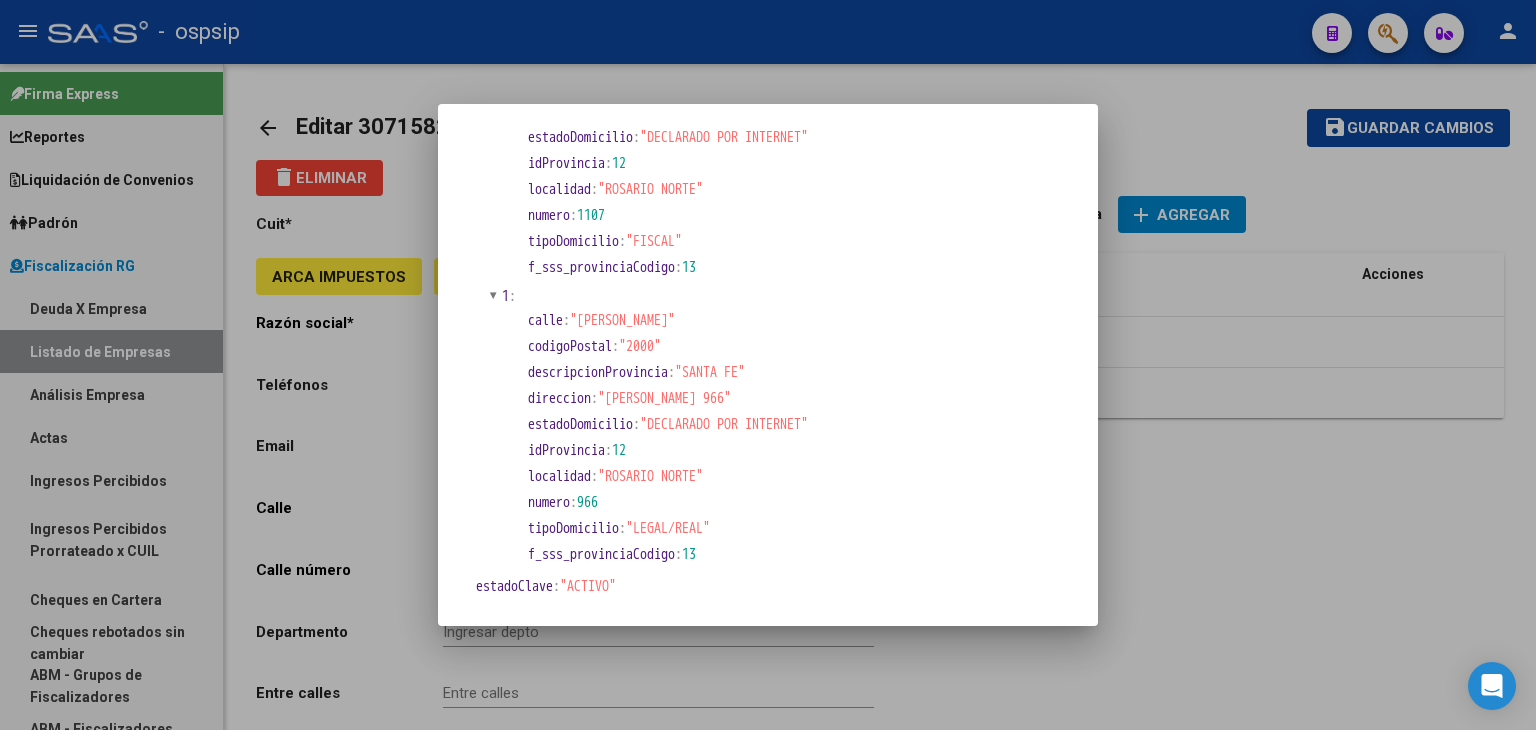 scroll, scrollTop: 189, scrollLeft: 0, axis: vertical 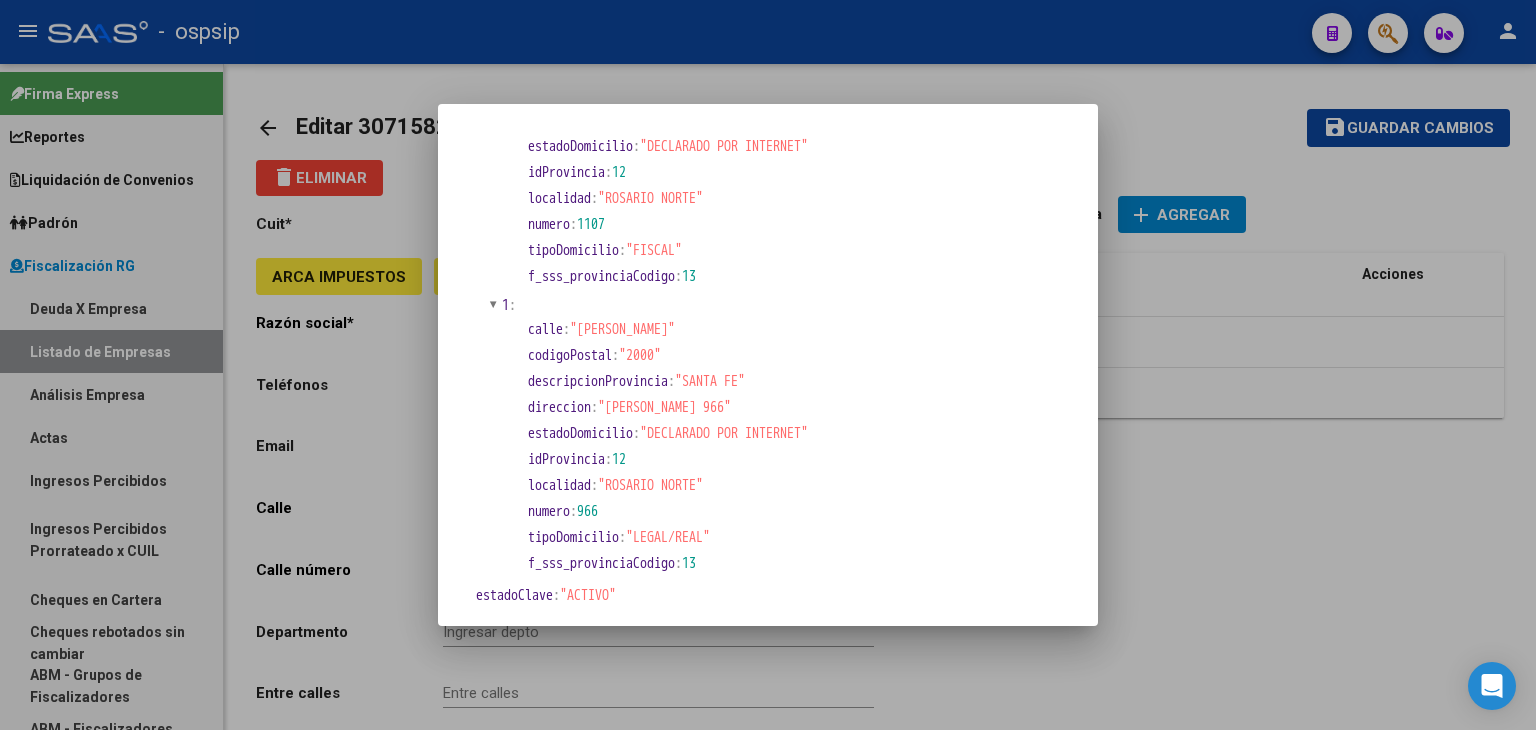click at bounding box center [768, 365] 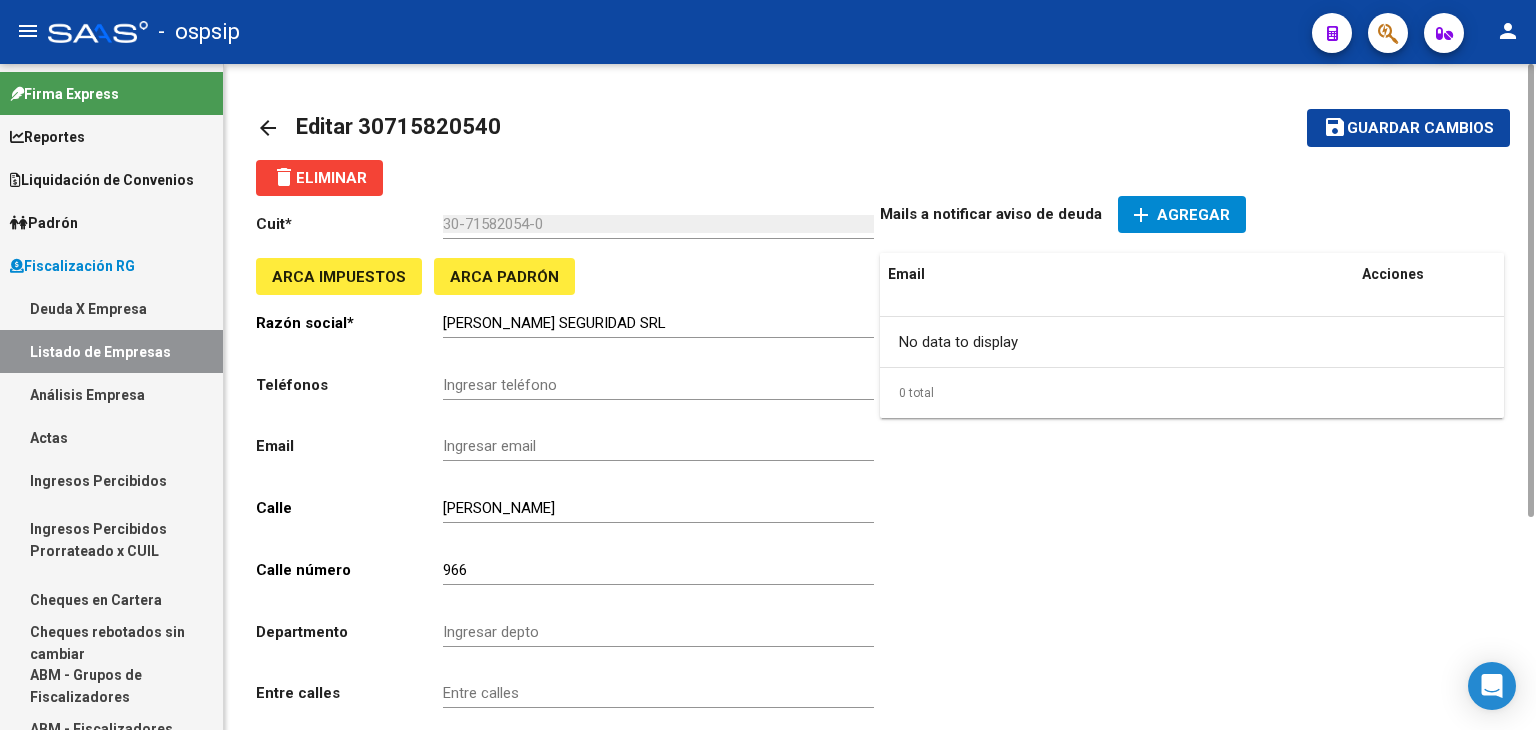 click on "Mails a notificar aviso de deuda  add Agregar Email Acciones No data to display  0 total   1" 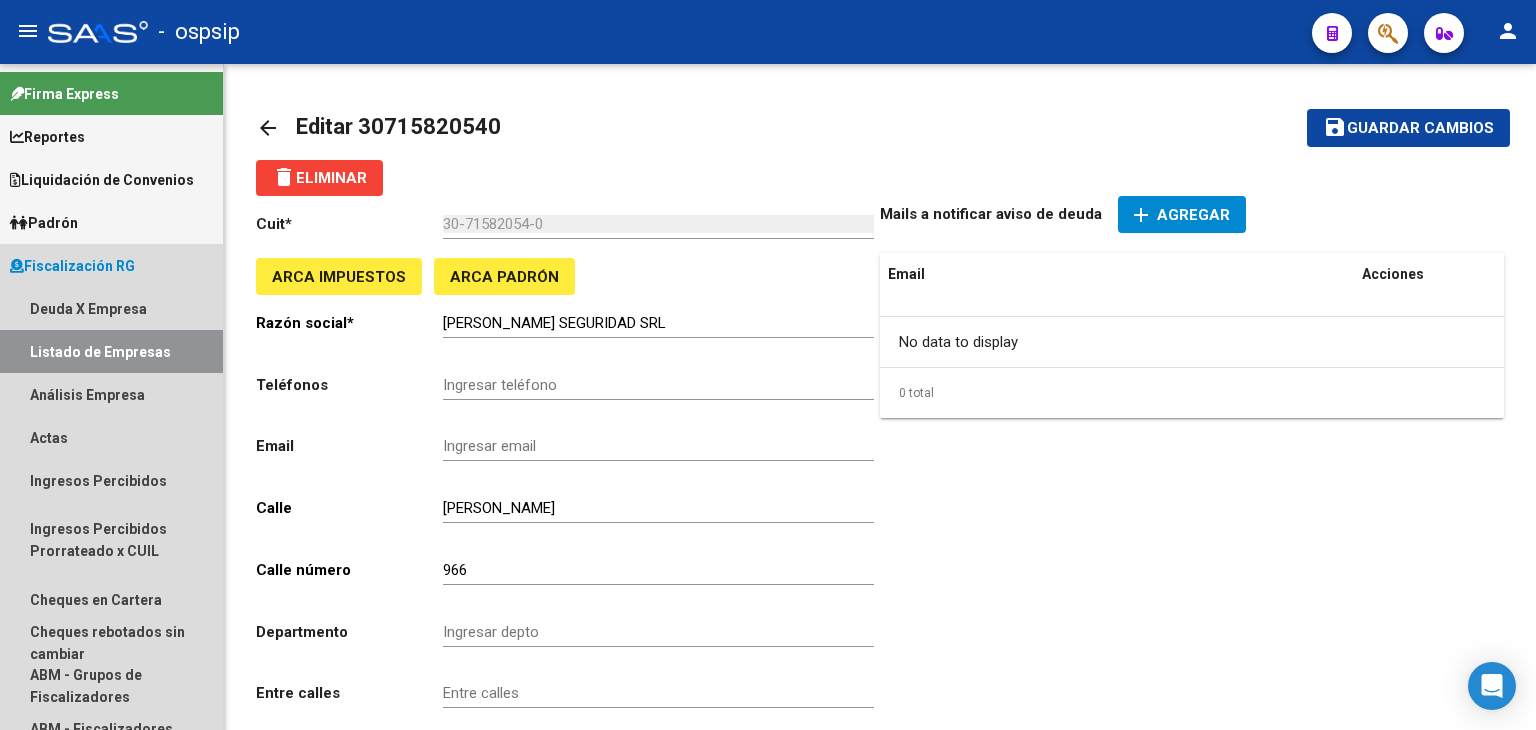 click on "Listado de Empresas" at bounding box center (111, 351) 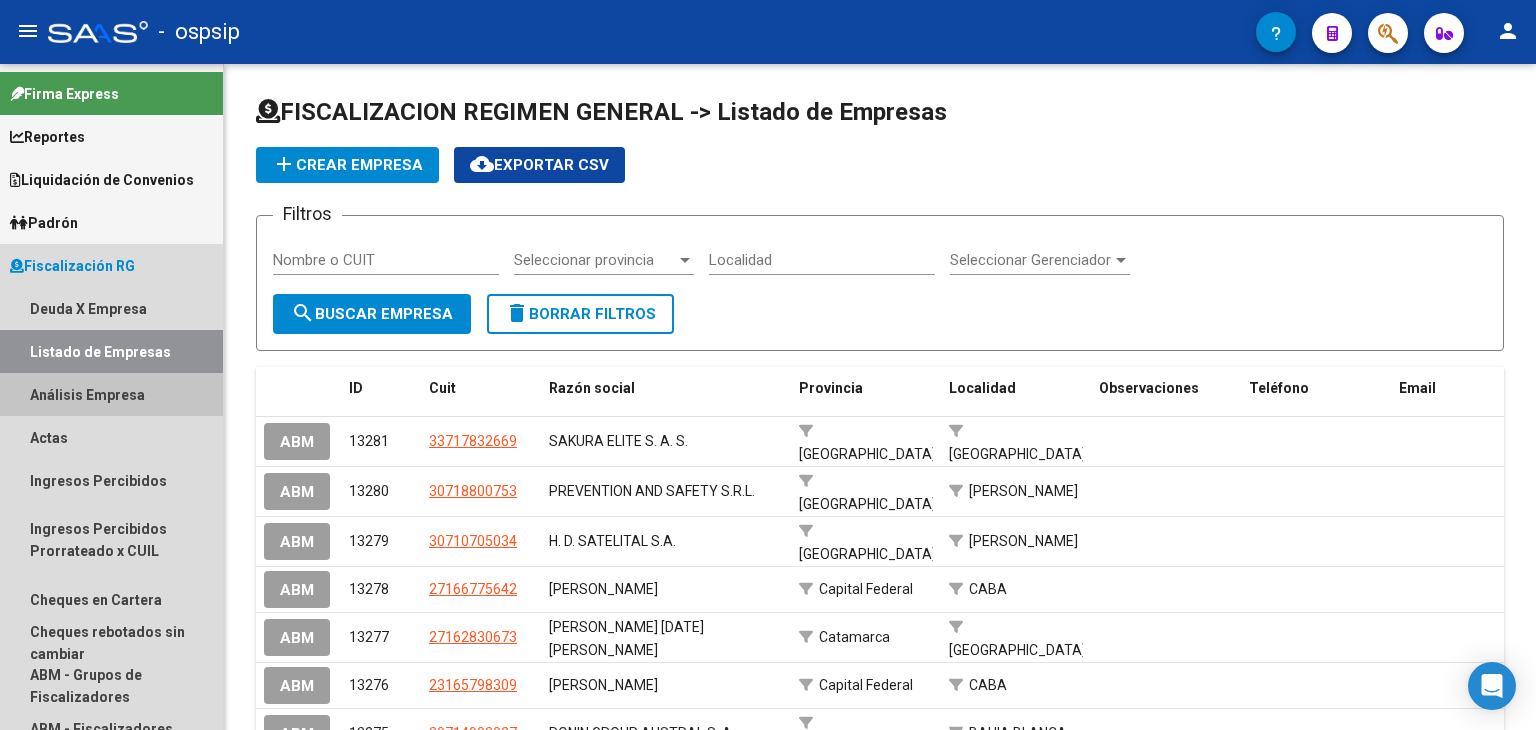 click on "Análisis Empresa" at bounding box center (111, 394) 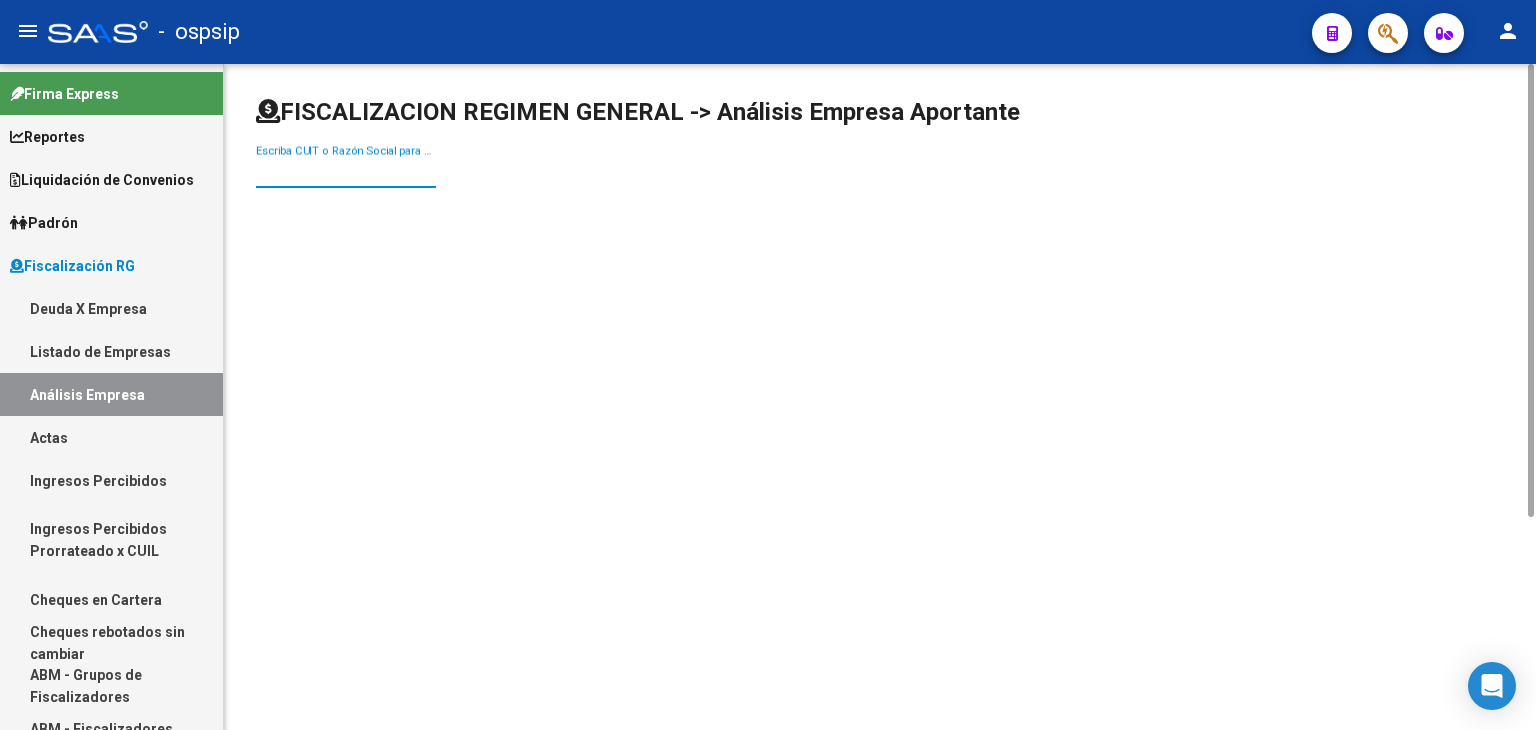 click on "Escriba CUIT o Razón Social para buscar" at bounding box center [346, 172] 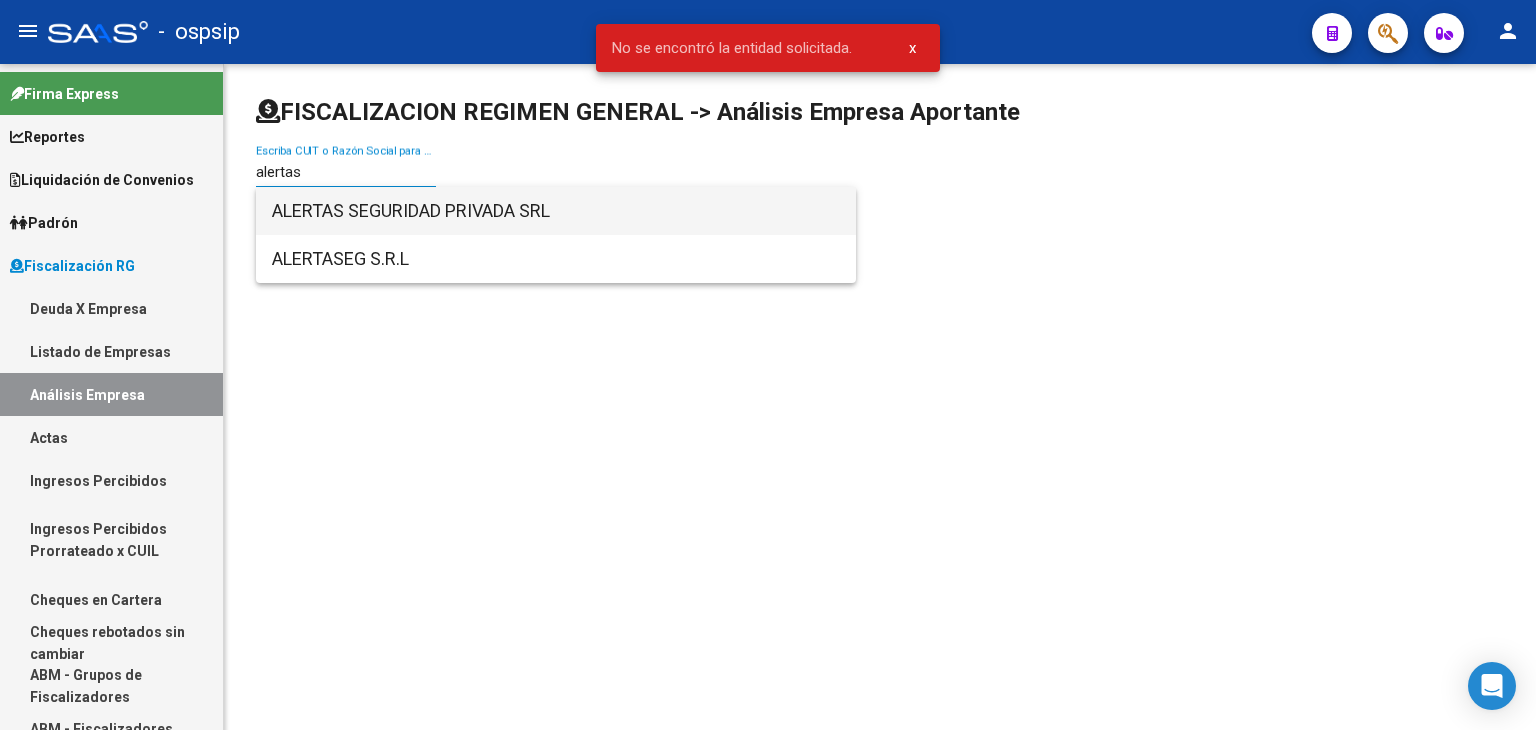 type on "alertas" 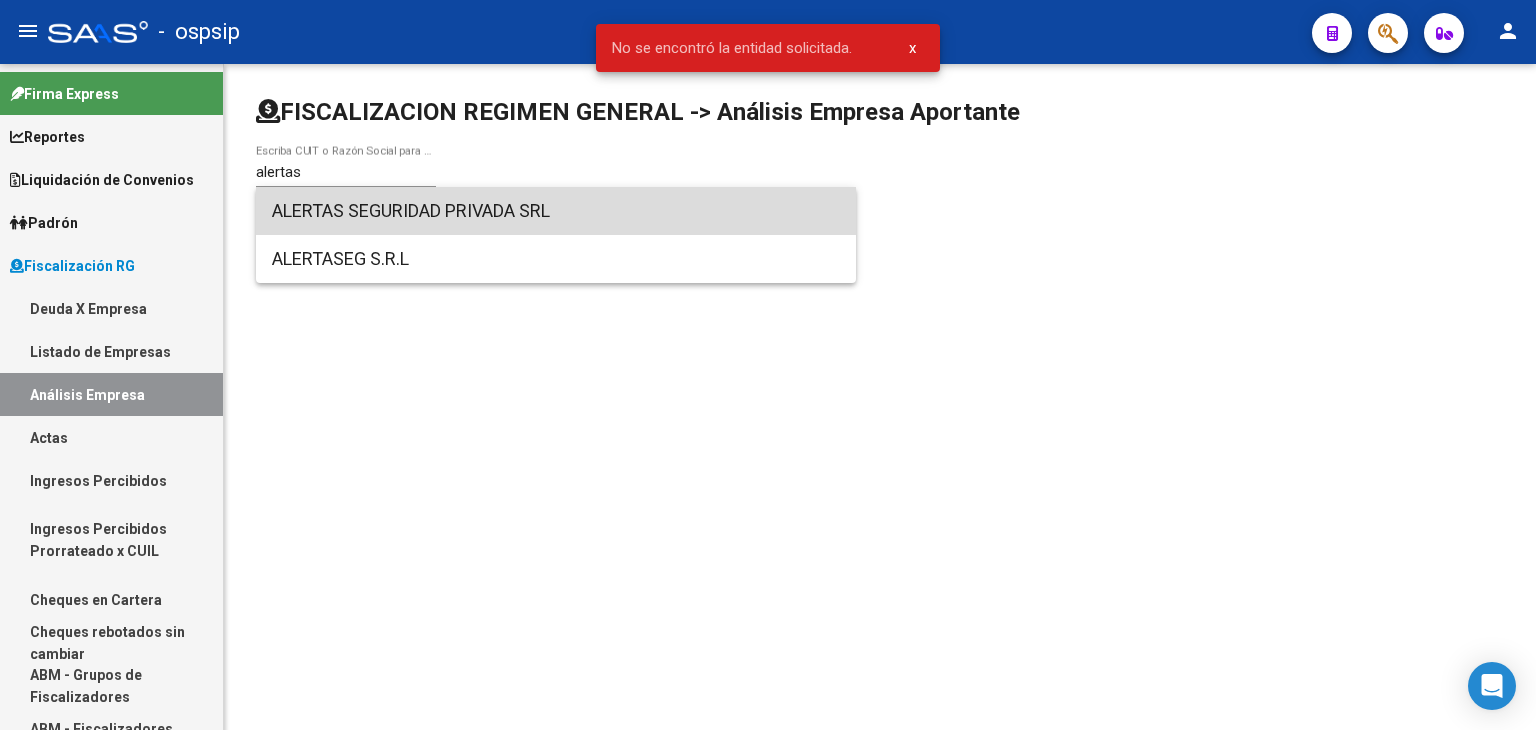 click on "ALERTAS SEGURIDAD PRIVADA SRL" at bounding box center [556, 211] 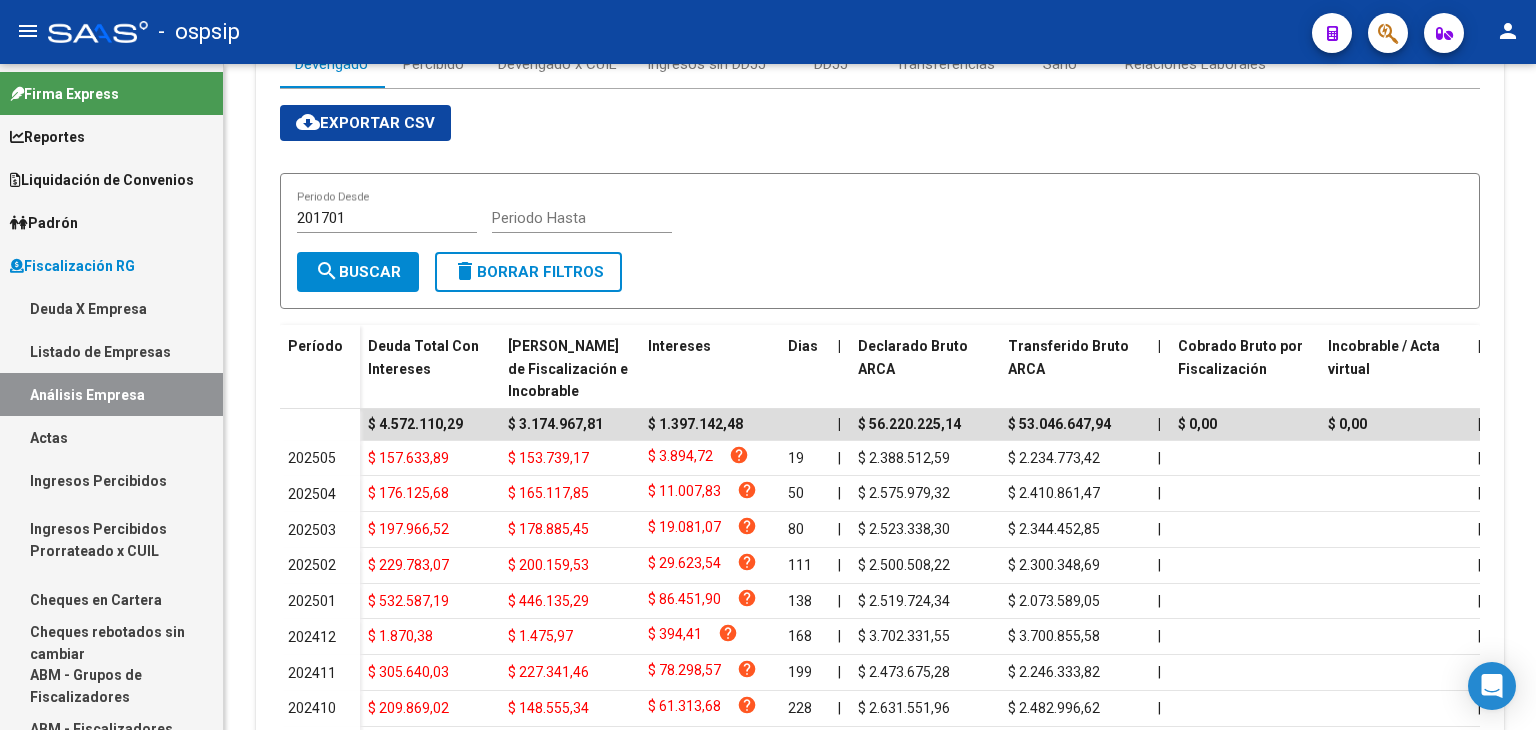 scroll, scrollTop: 0, scrollLeft: 0, axis: both 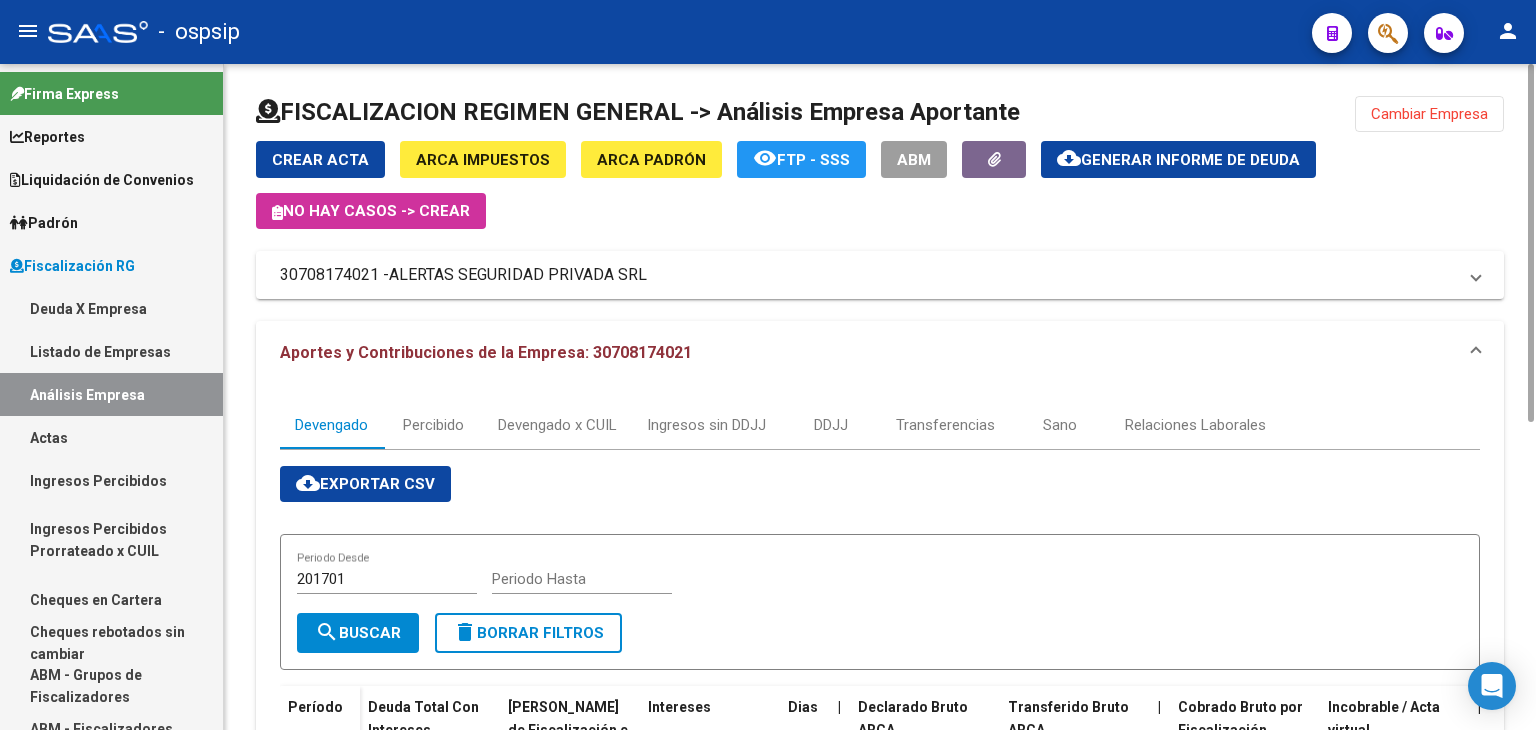 drag, startPoint x: 1532, startPoint y: 129, endPoint x: 1535, endPoint y: -59, distance: 188.02394 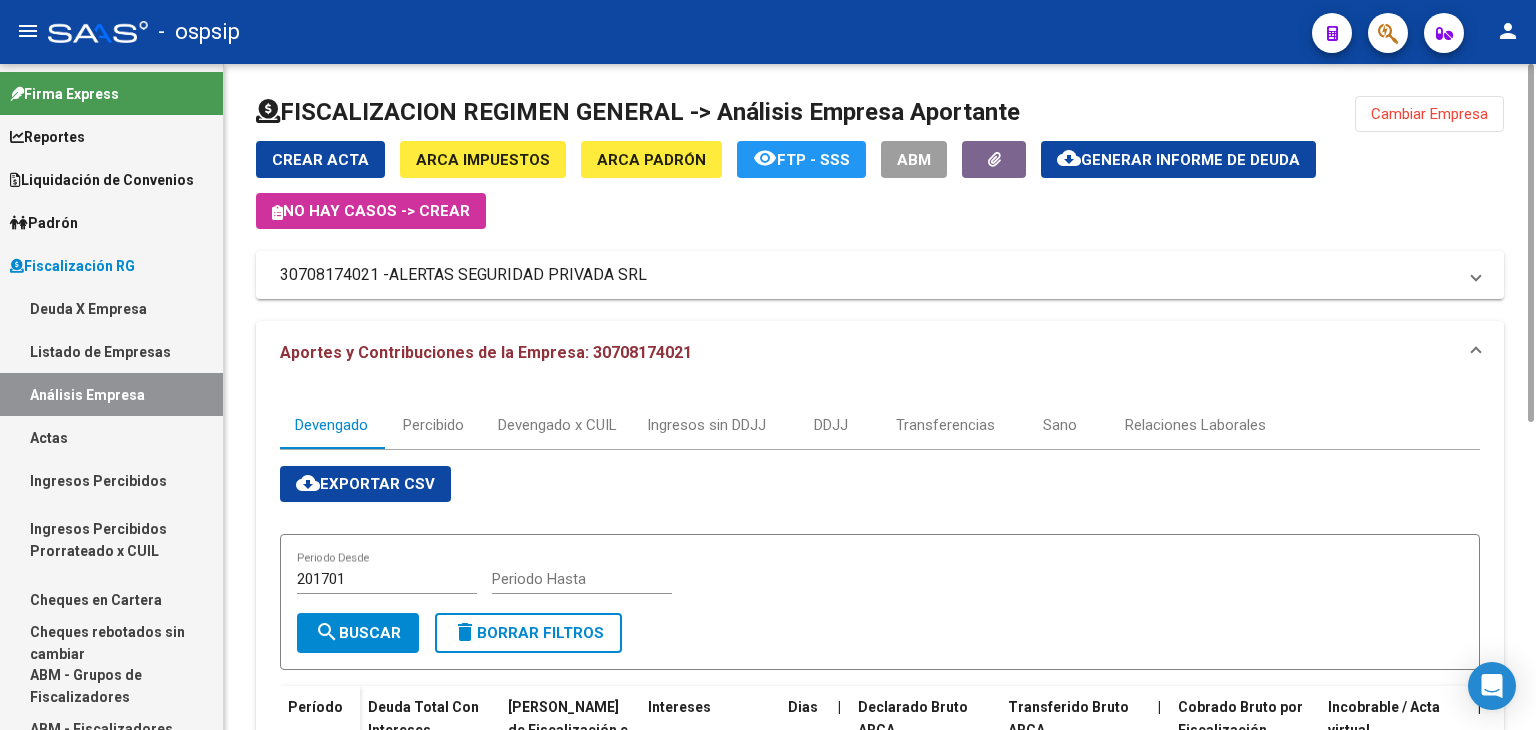 click on "FISCALIZACION REGIMEN GENERAL -> Análisis Empresa Aportante  Cambiar Empresa  Crear Acta ARCA Impuestos ARCA Padrón remove_red_eye  FTP - SSS  ABM  cloud_download  Generar informe de deuda   No hay casos -> Crear
30708174021 -   ALERTAS SEGURIDAD PRIVADA SRL Telefono:  [PHONE_NUMBER] (49210568 oficina alertas) 153605012 cel sra pagos. 153580-5769 ([PHONE_NUMBER] estudio) Mail:  [EMAIL_ADDRESS][DOMAIN_NAME], [PERSON_NAME][EMAIL_ADDRESS][DOMAIN_NAME]= contador. Observaciones:  Provincia:  Capital Federal Localidad:  CAPITAL FEDERAL Calle:  [PERSON_NAME] VIRREY Numero:  215 Dpto:  2 3 Aportes y Contribuciones de la Empresa: 30708174021 Devengado Percibido Devengado x CUIL Ingresos sin DDJJ DDJJ Transferencias Sano Relaciones Laborales cloud_download  Exportar CSV    201701 Periodo Desde    Periodo Hasta  search  Buscar  delete  Borrar Filtros  Período Deuda Total Con Intereses  Deuda Bruta Neto de Fiscalización e Incobrable Intereses Dias | Declarado Bruto ARCA Transferido Bruto ARCA | Cobrado Bruto por Fiscalización | | | | DJ [PERSON_NAME]" 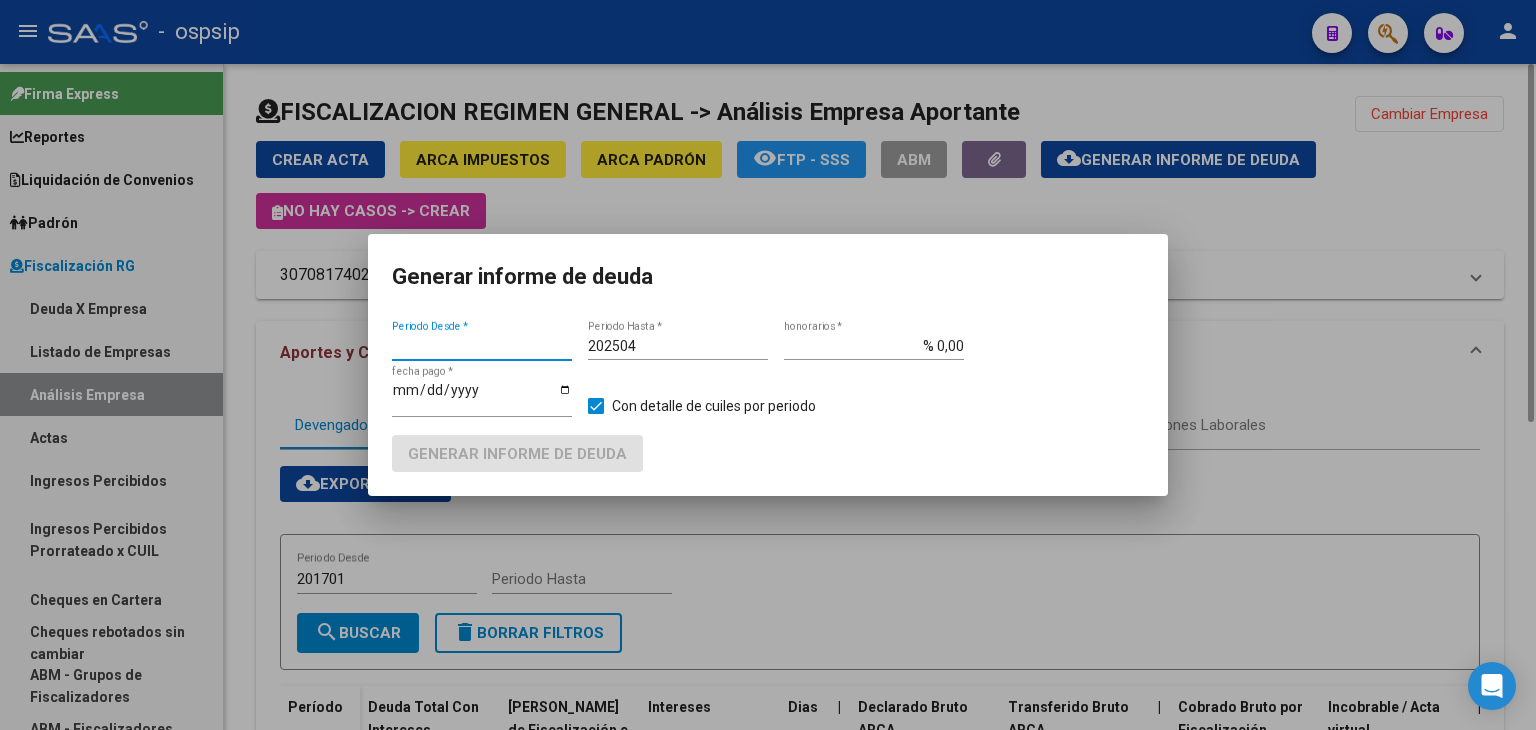 type on "201701" 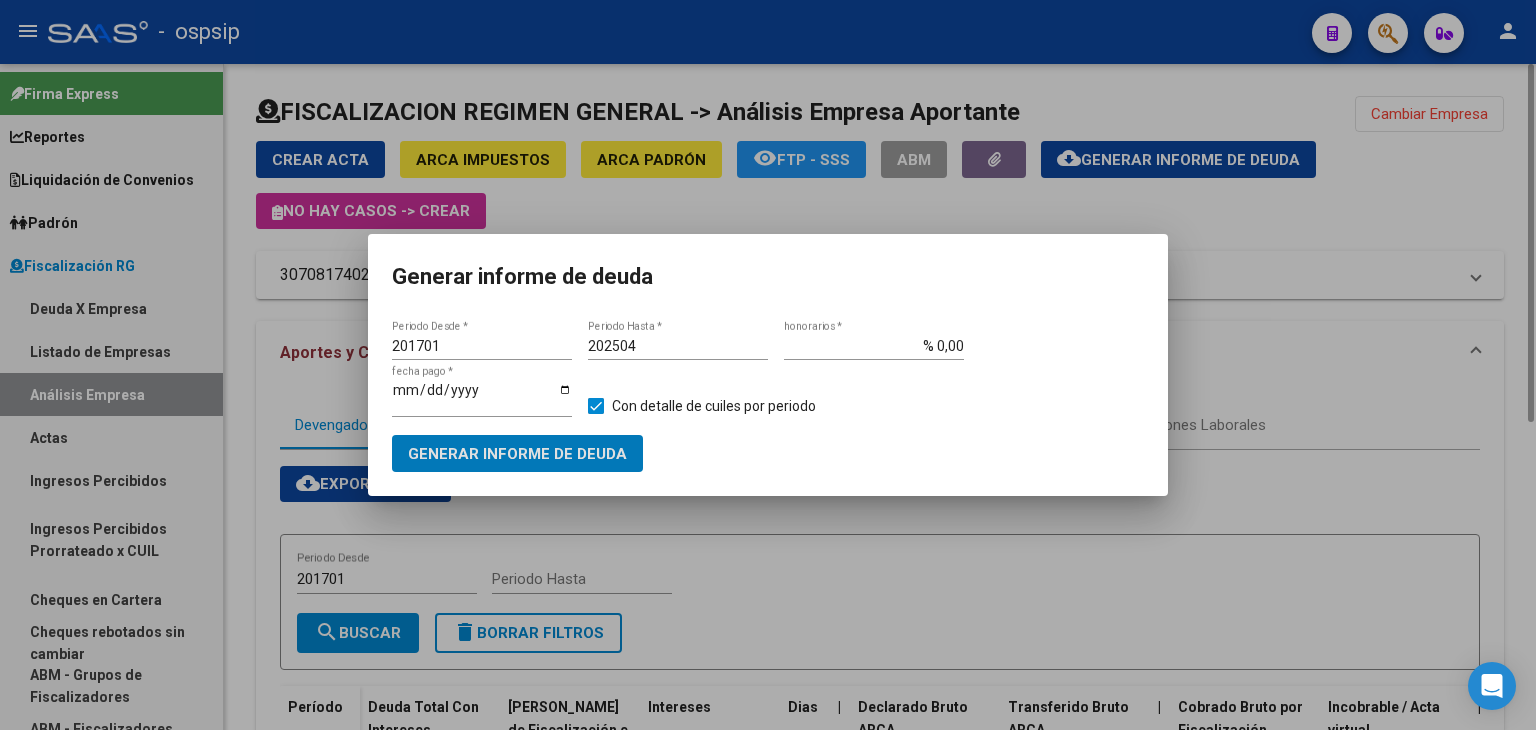type 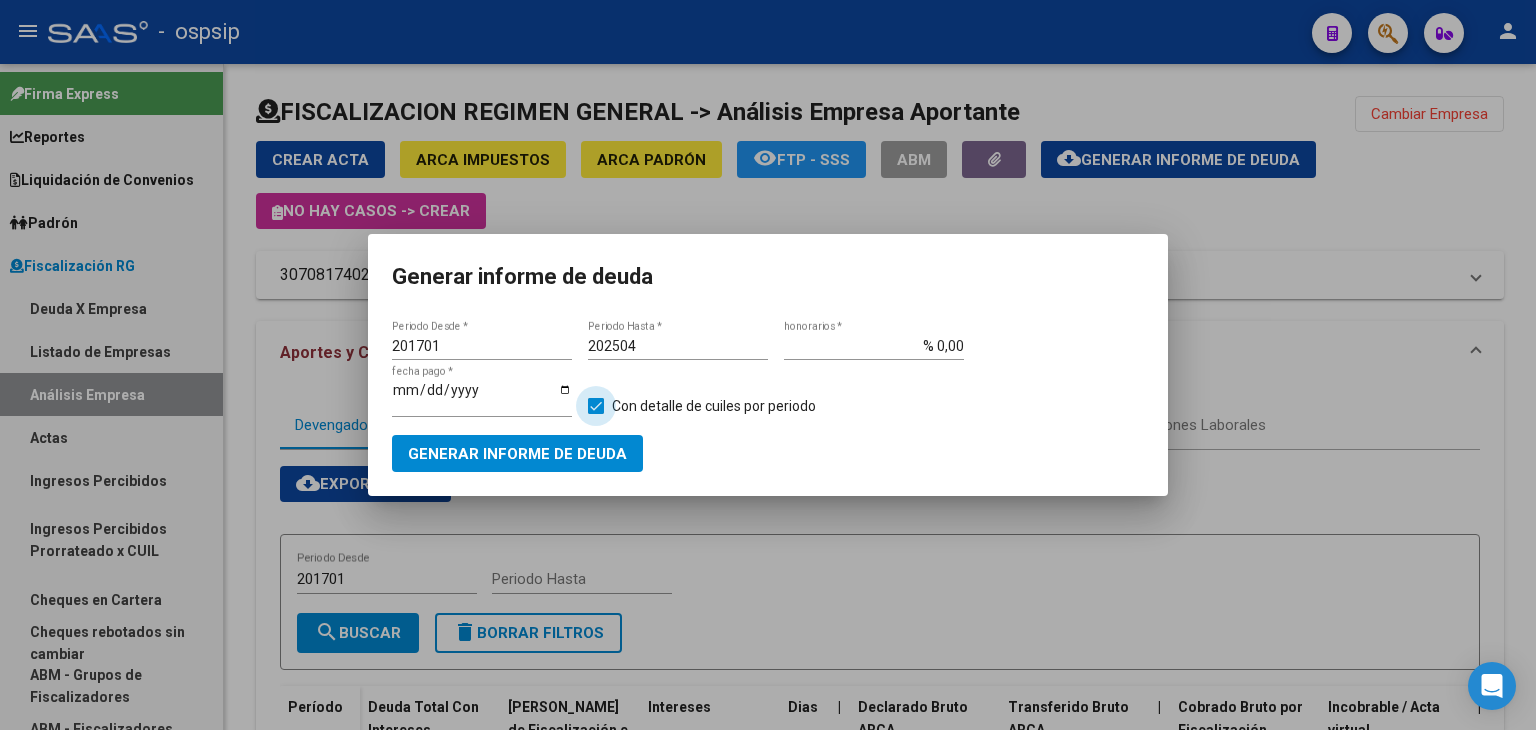 click at bounding box center (596, 406) 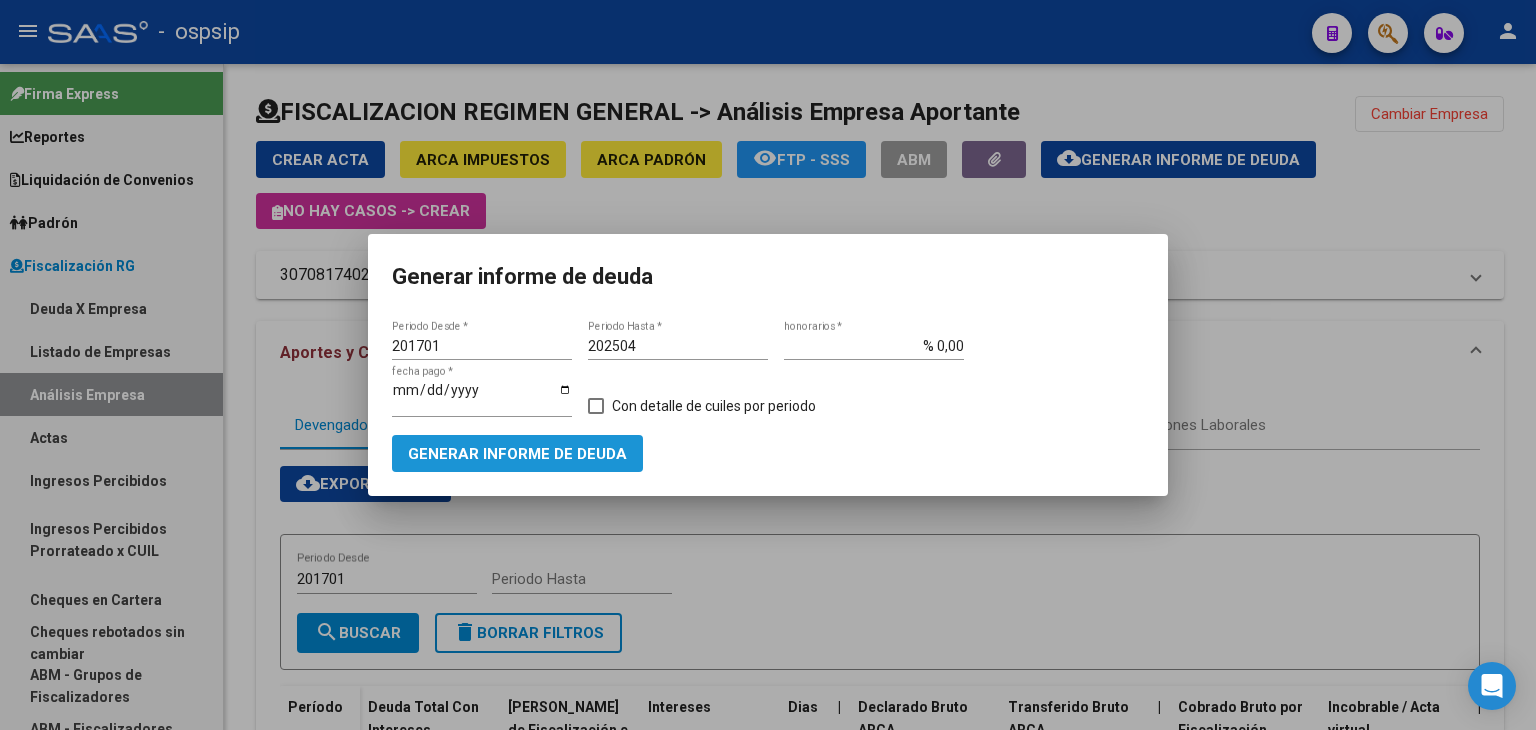 click on "Generar informe de deuda" at bounding box center [517, 454] 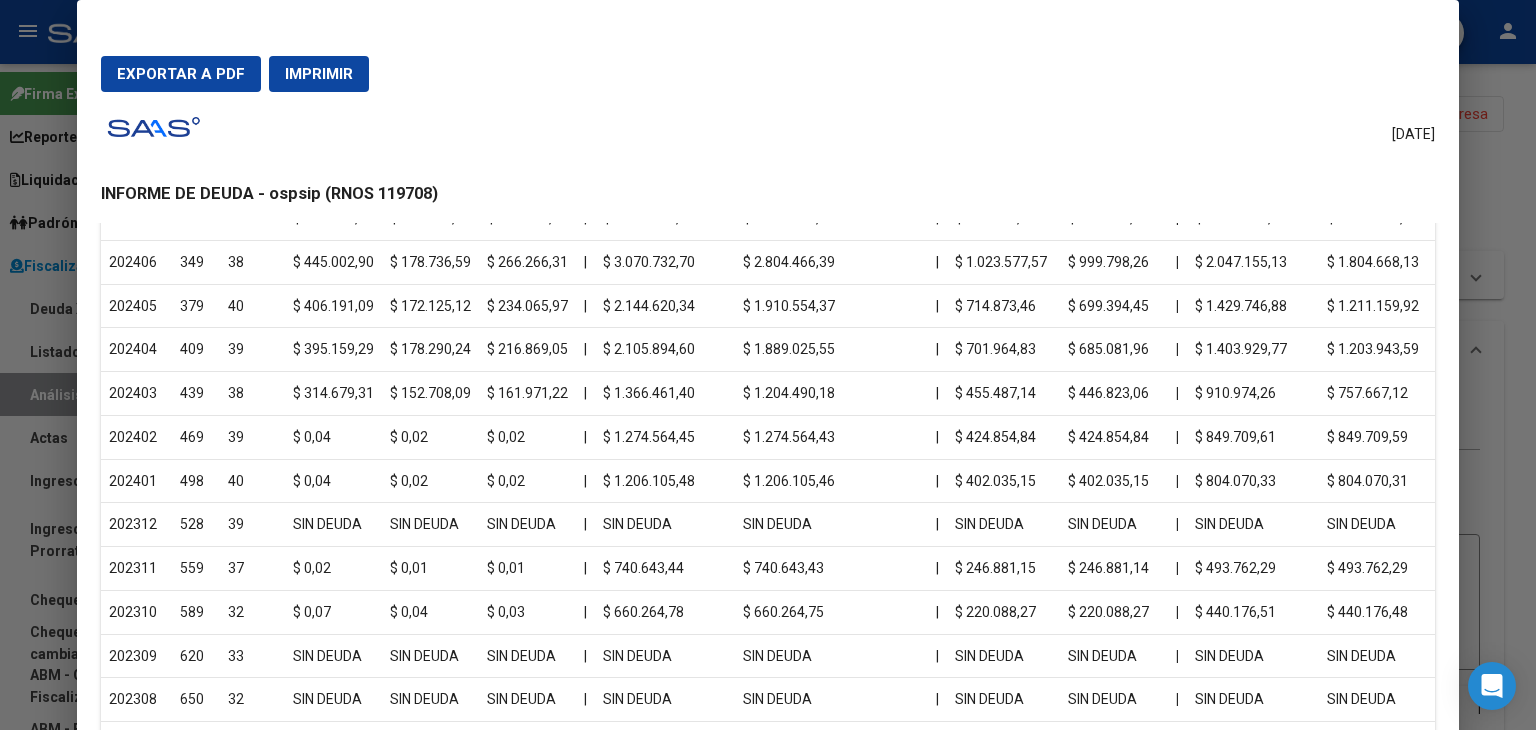 scroll, scrollTop: 696, scrollLeft: 0, axis: vertical 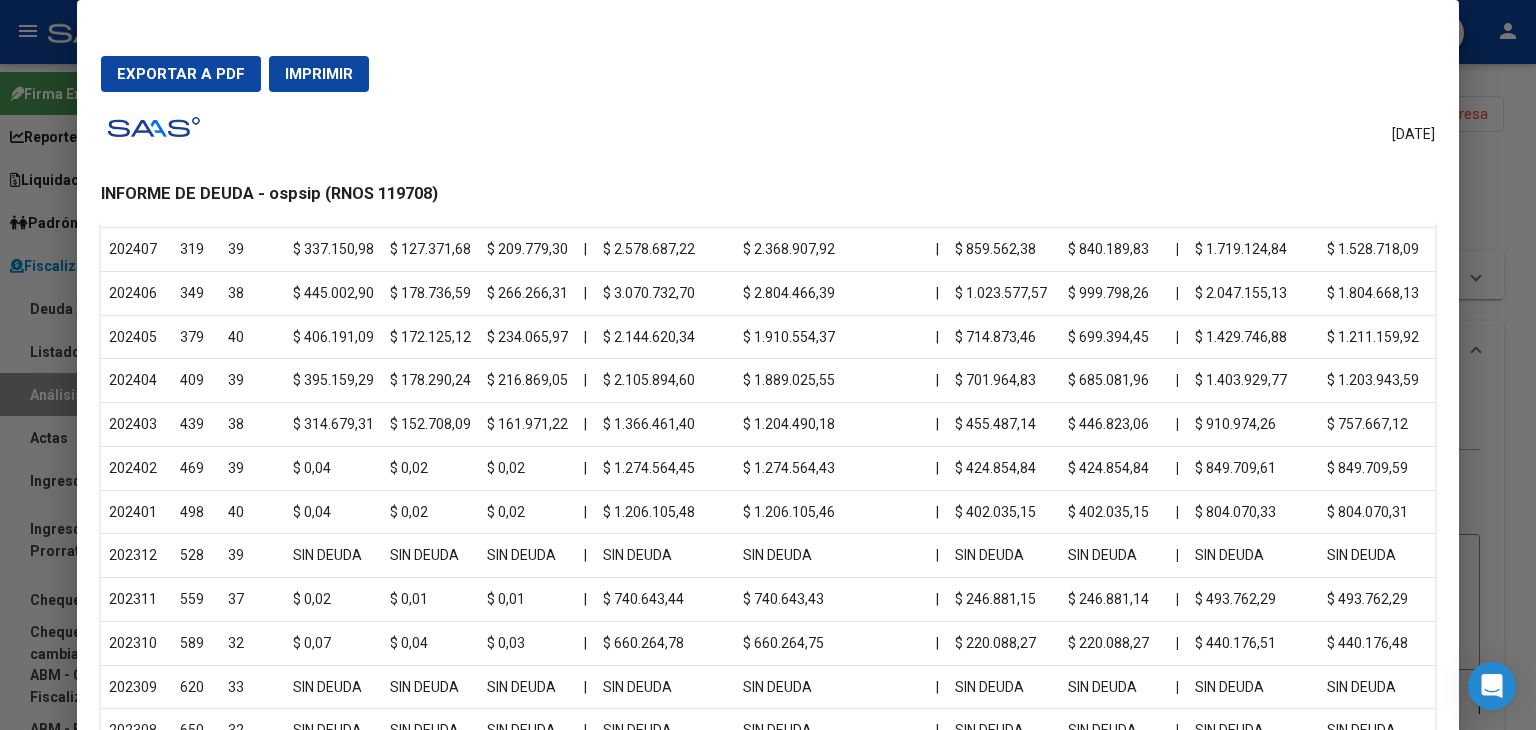 click on "Exportar a PDF" at bounding box center (181, 74) 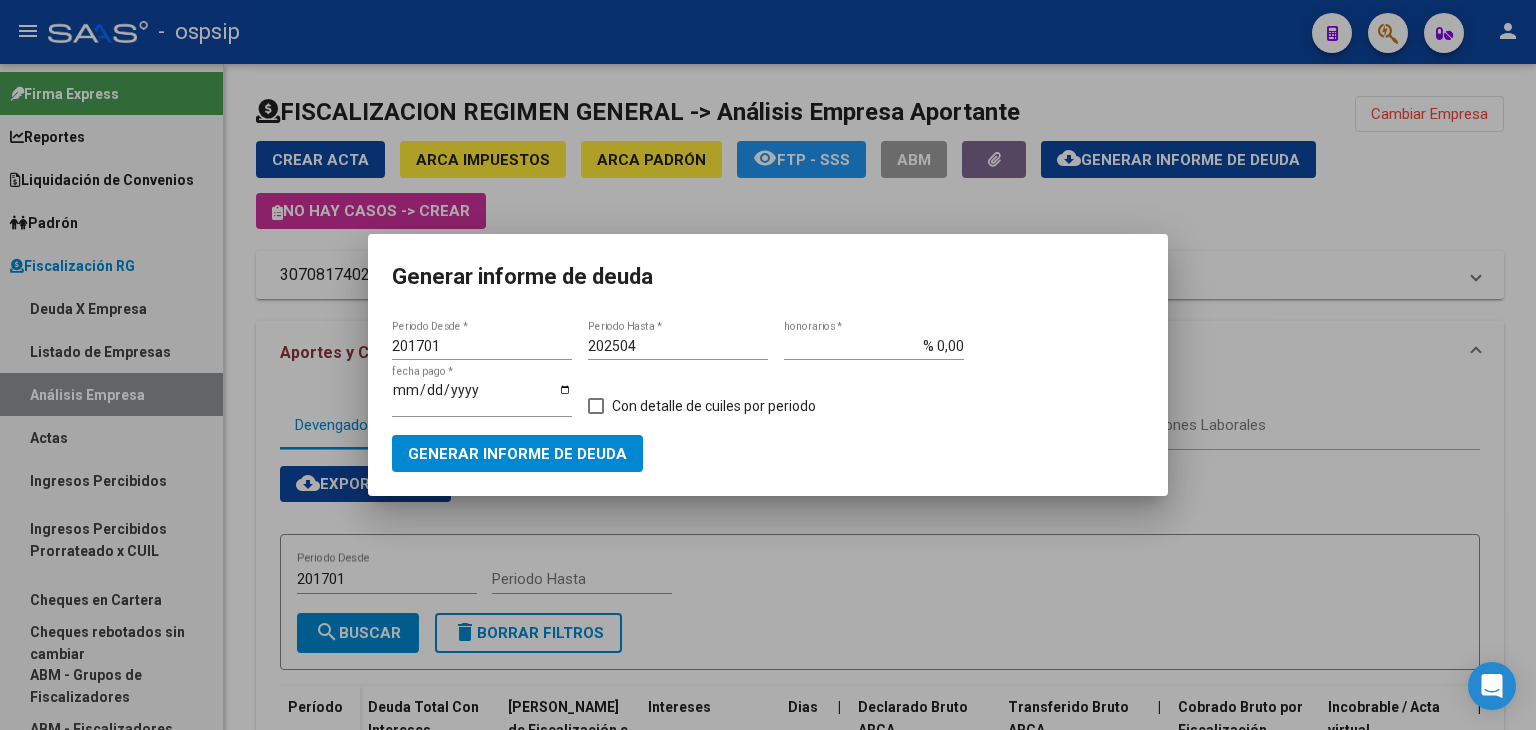 click at bounding box center [768, 365] 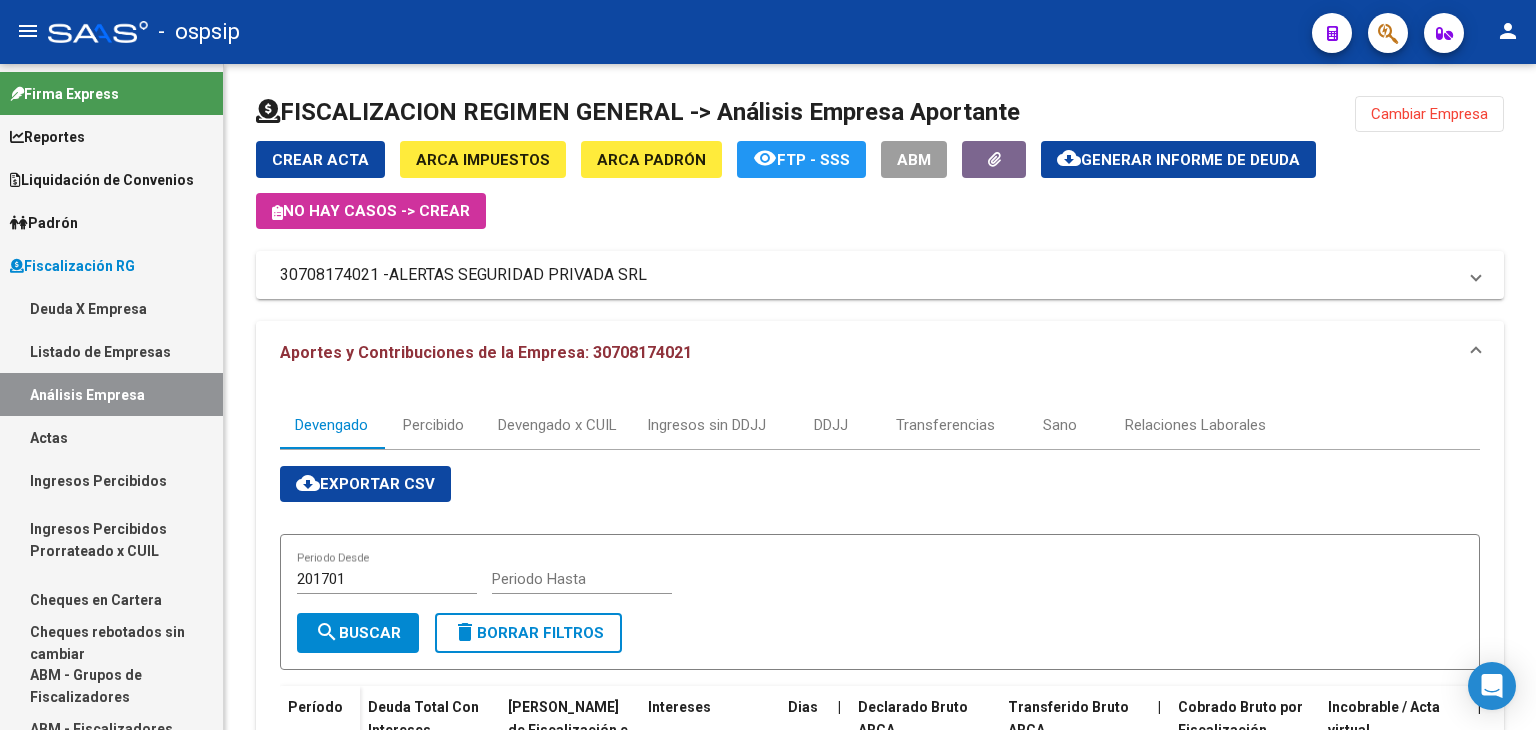 click on "Análisis Empresa" at bounding box center (111, 394) 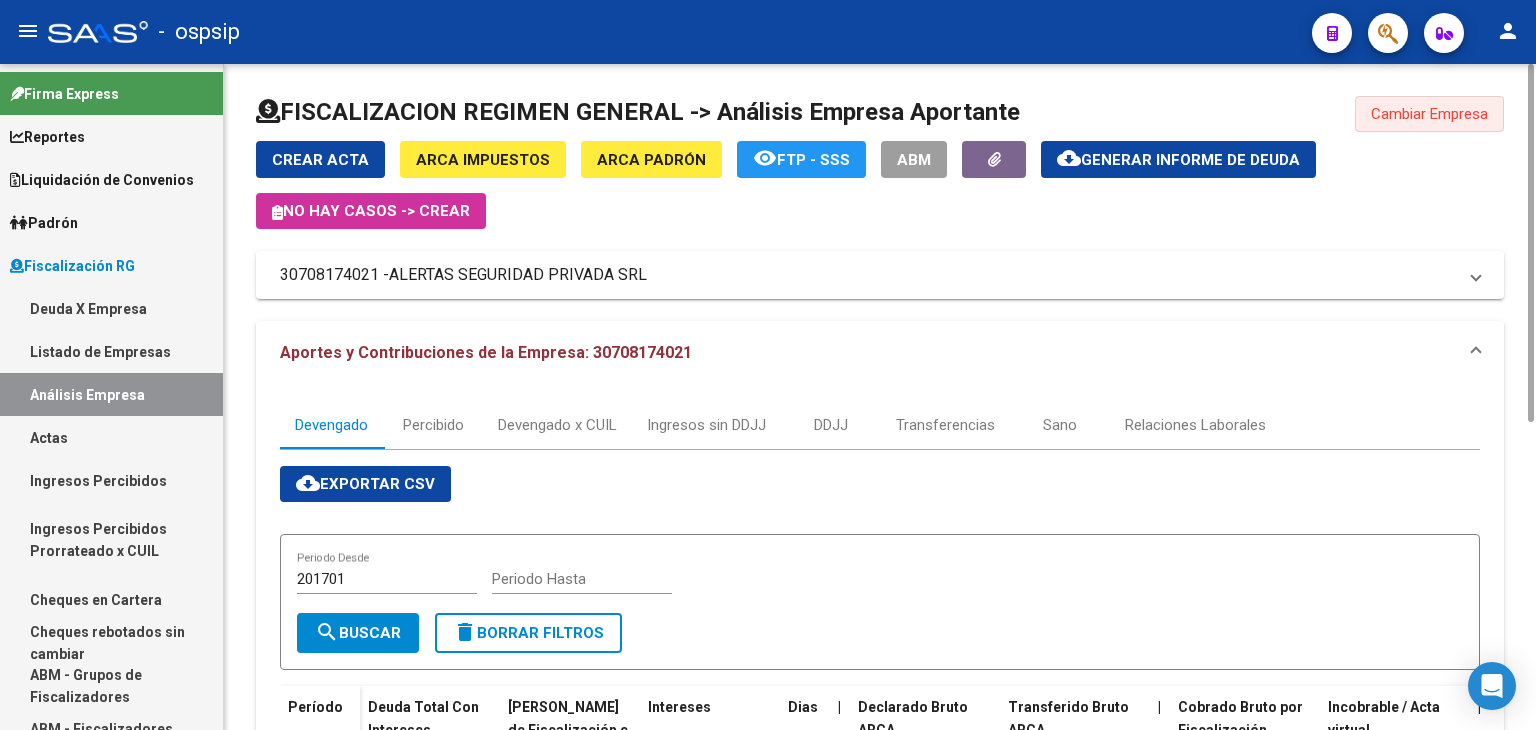 click on "Cambiar Empresa" 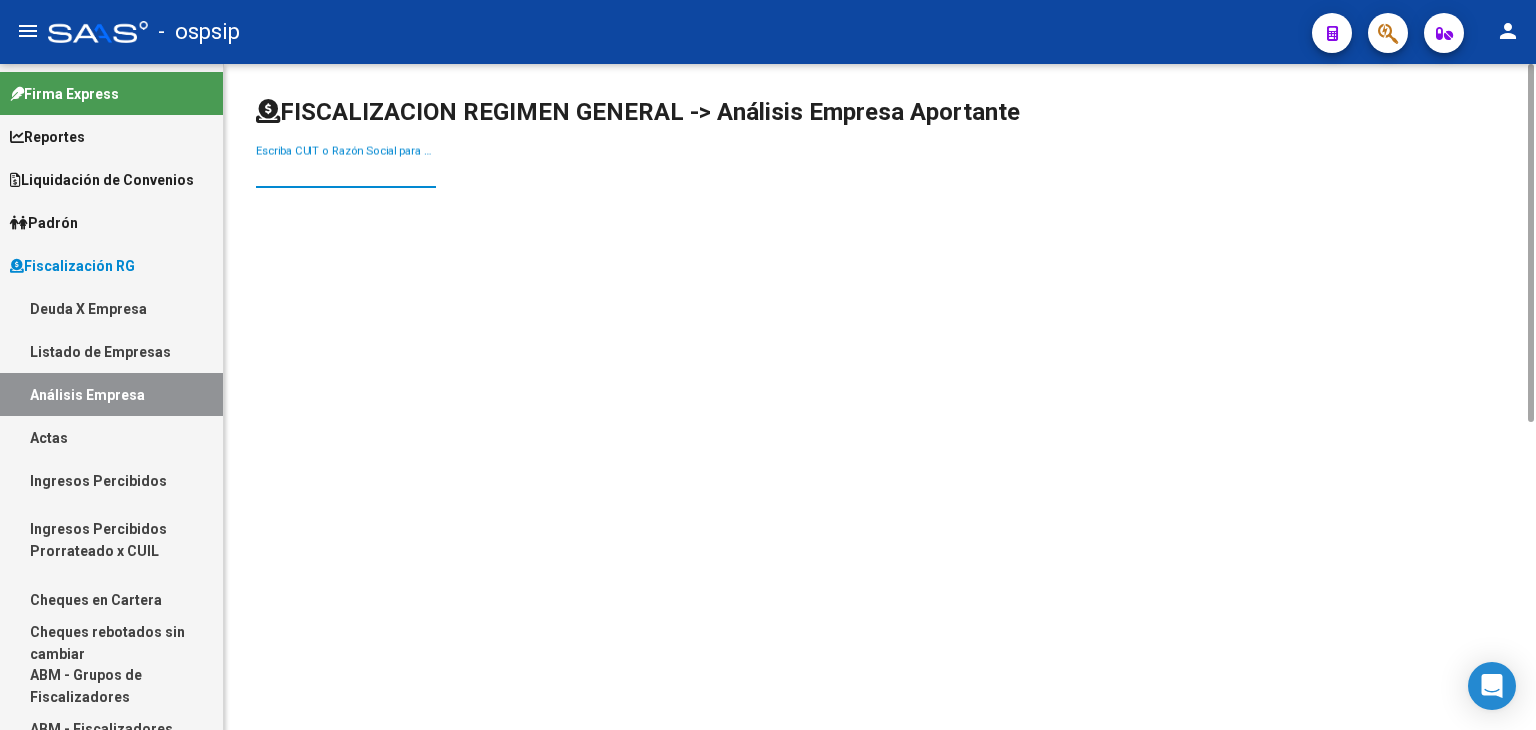 click on "Escriba CUIT o Razón Social para buscar" at bounding box center [346, 172] 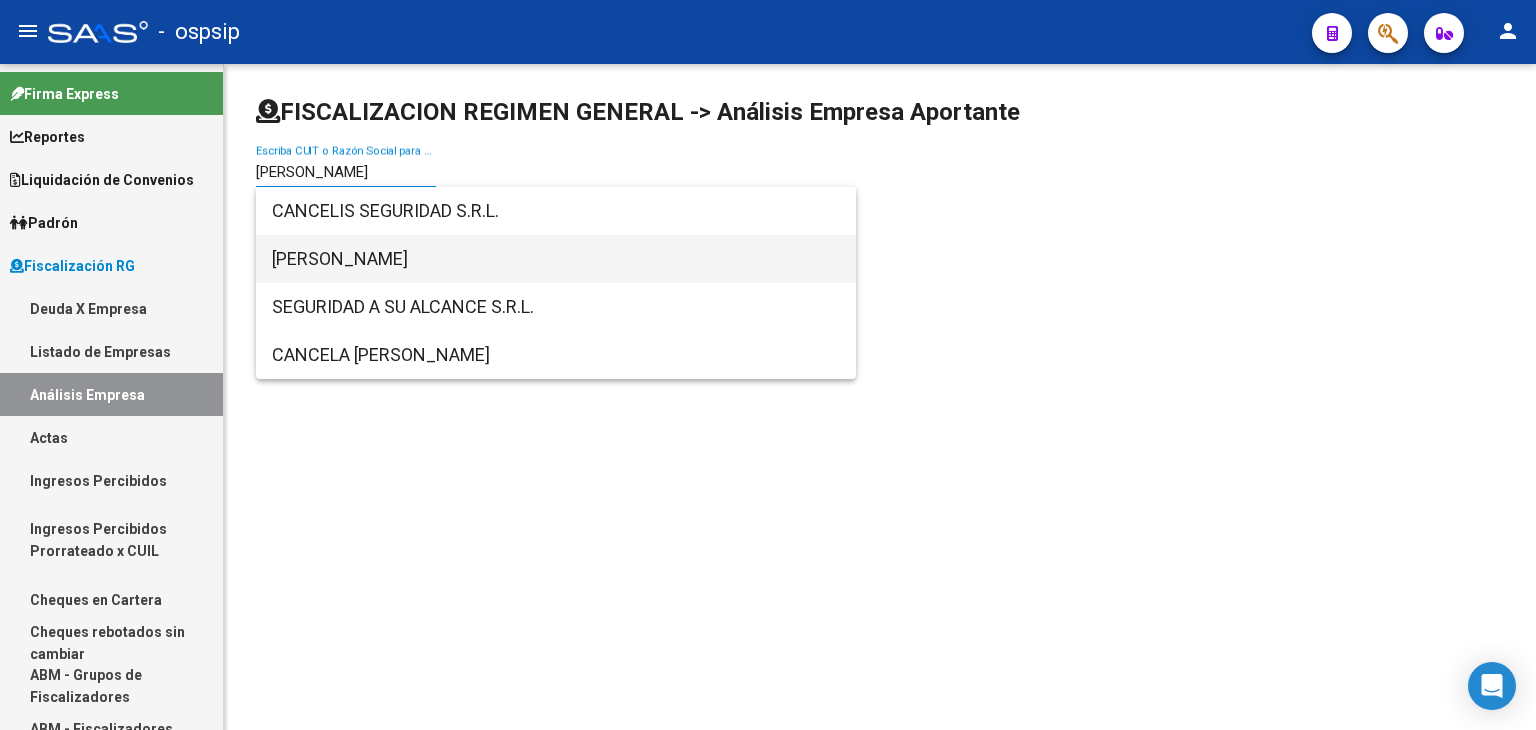 type on "[PERSON_NAME]" 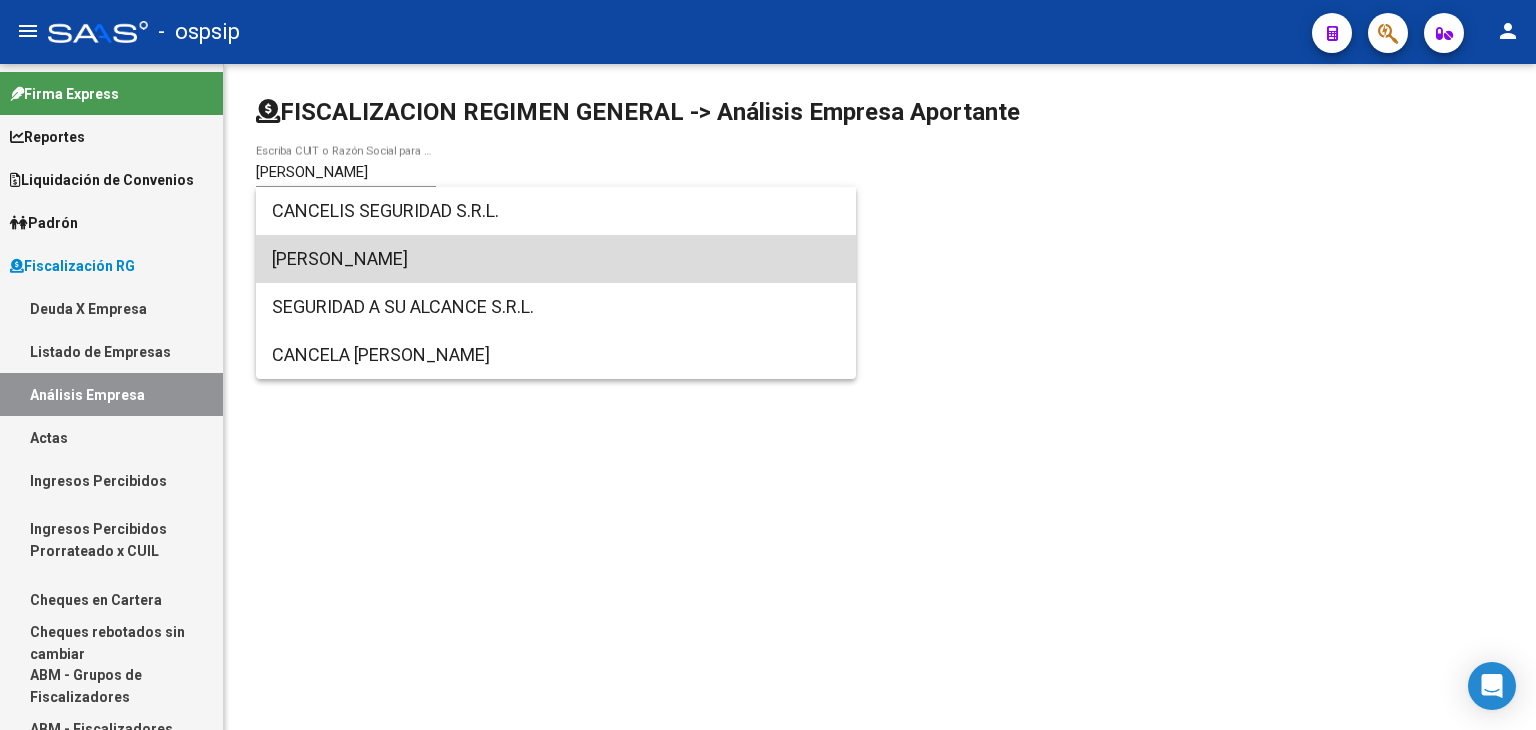 click on "[PERSON_NAME]" at bounding box center [556, 259] 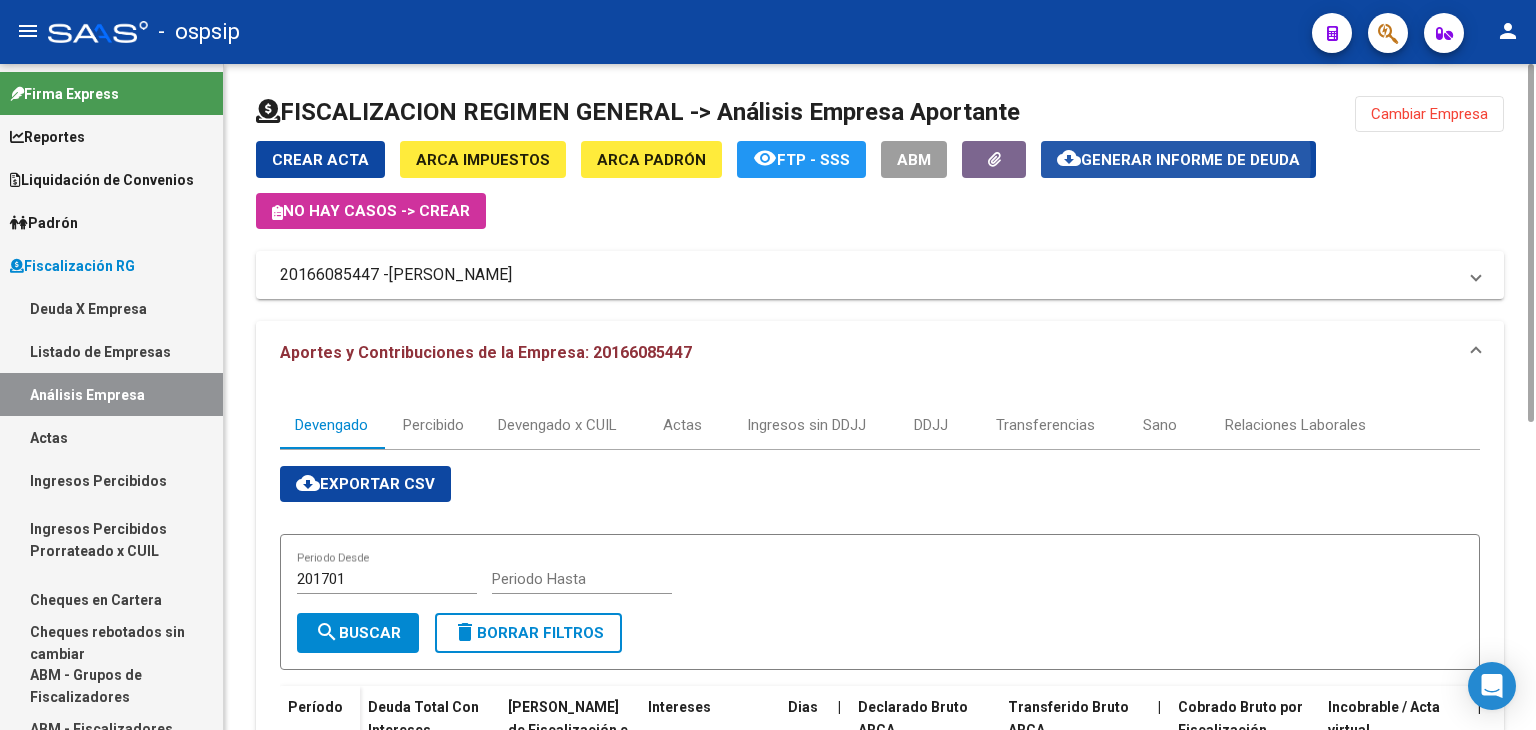 click on "Generar informe de deuda" 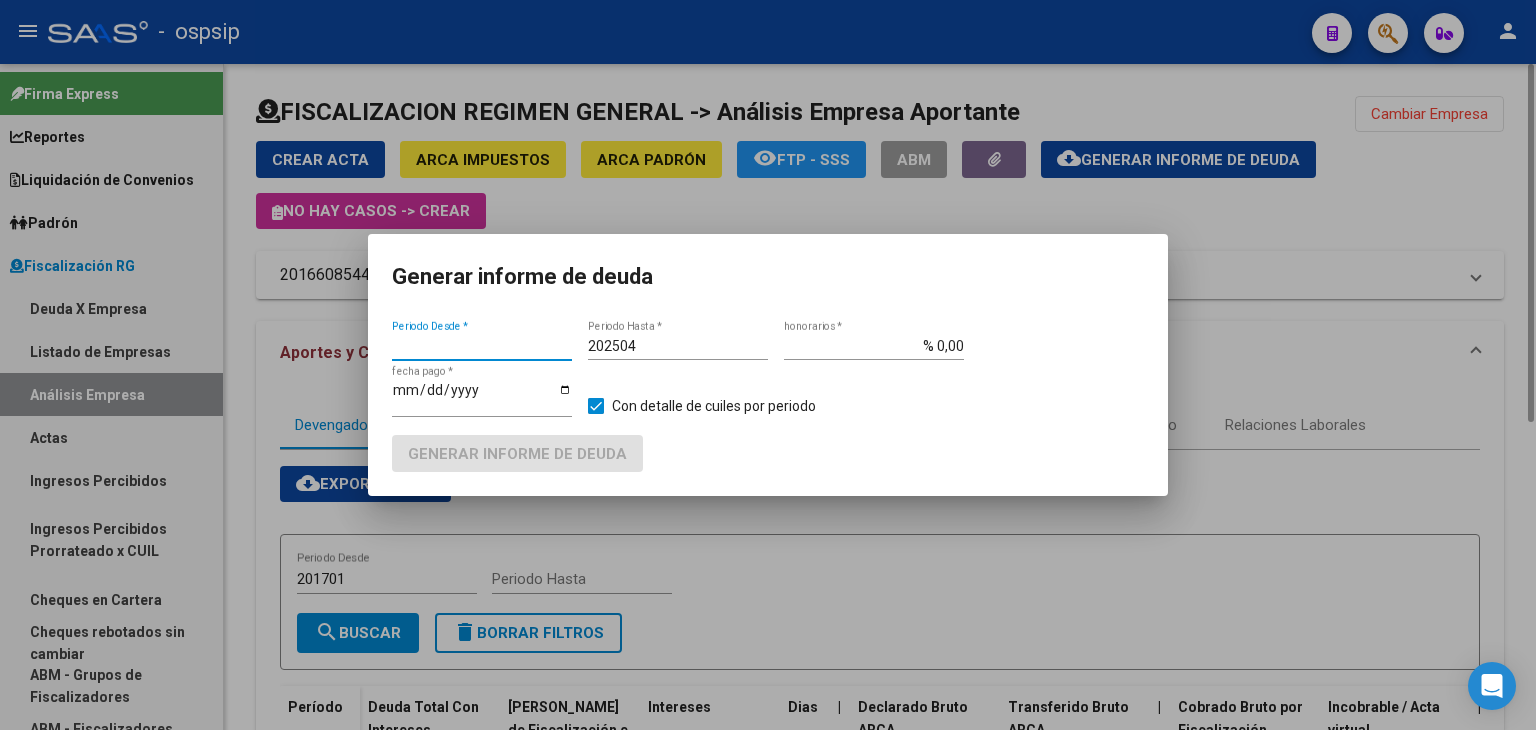 type on "201701" 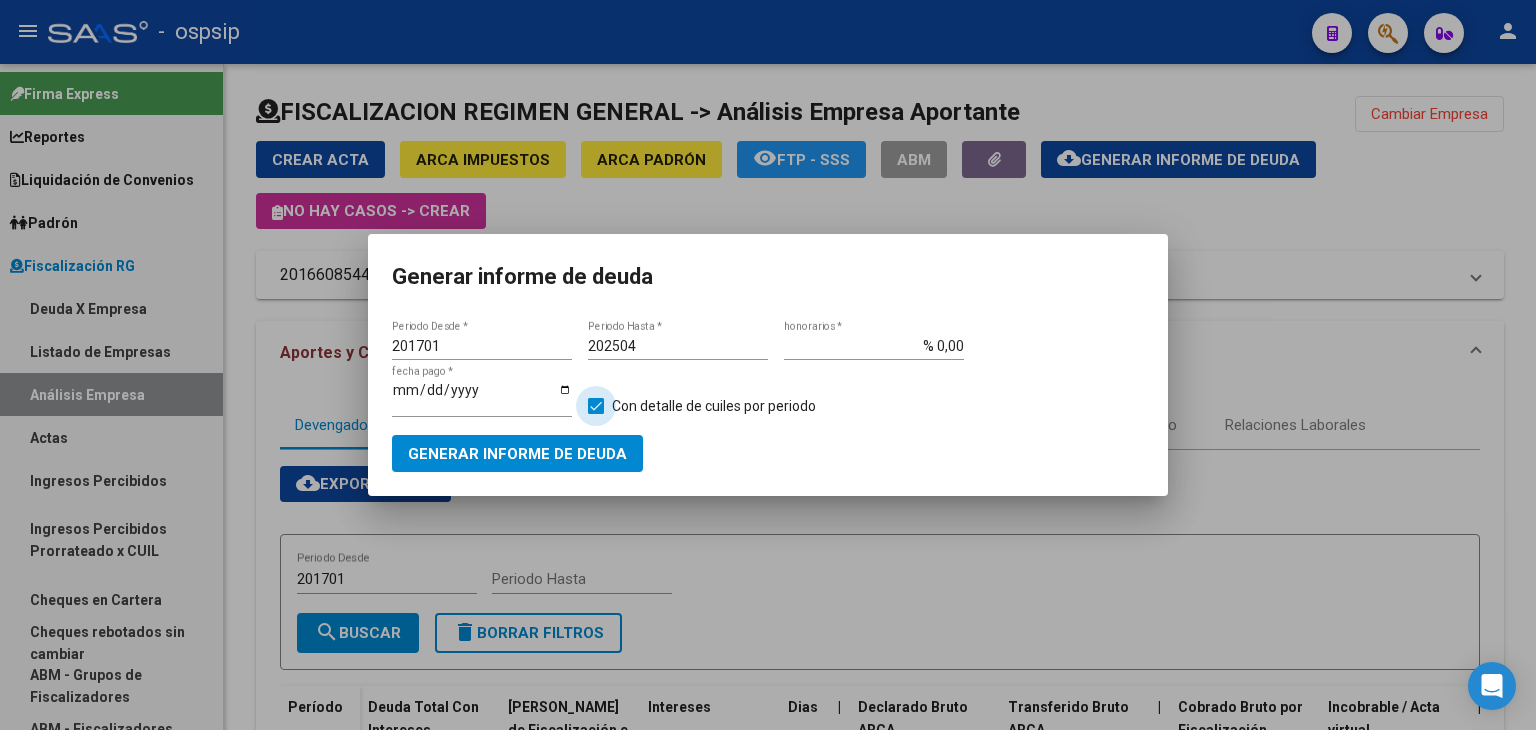 click at bounding box center (596, 406) 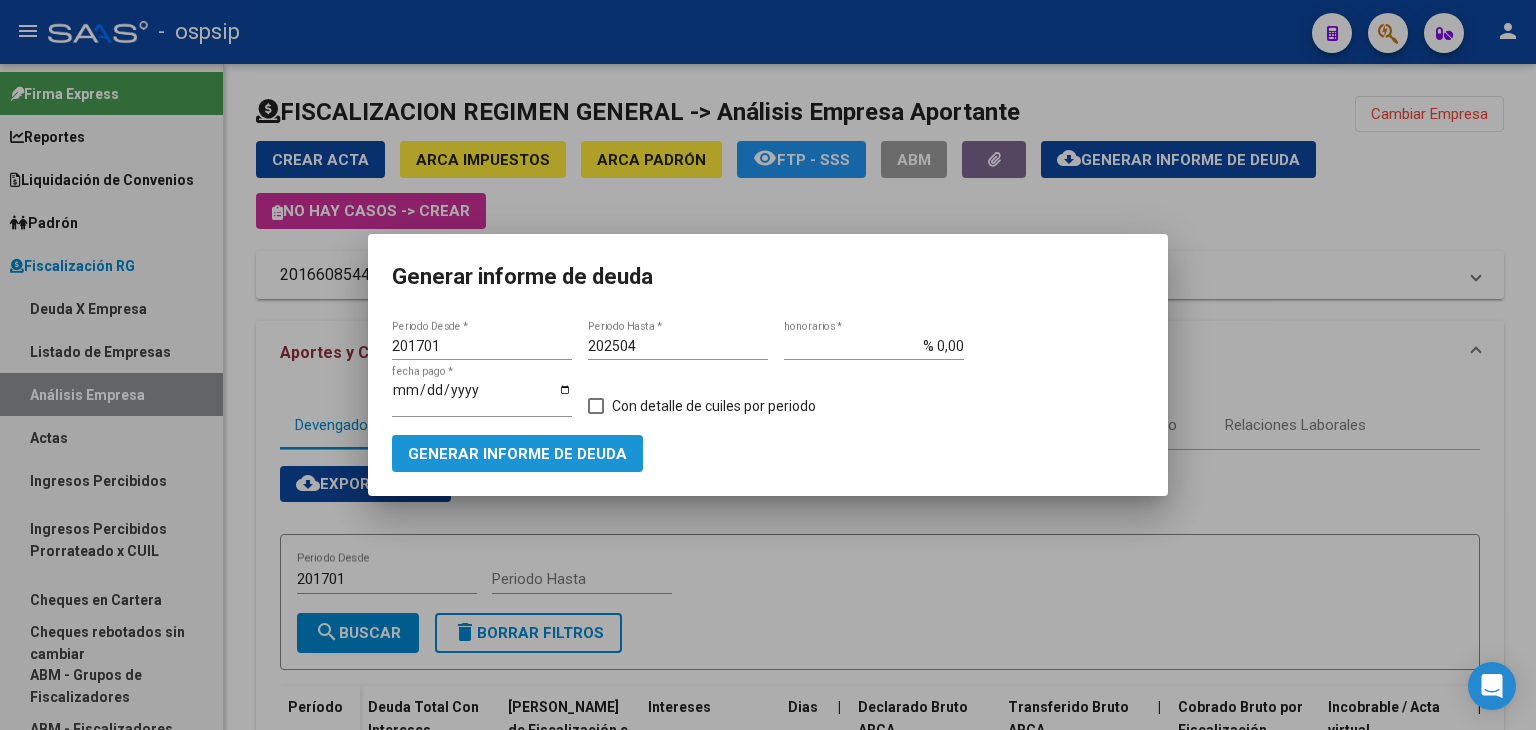 click on "Generar informe de deuda" at bounding box center [517, 453] 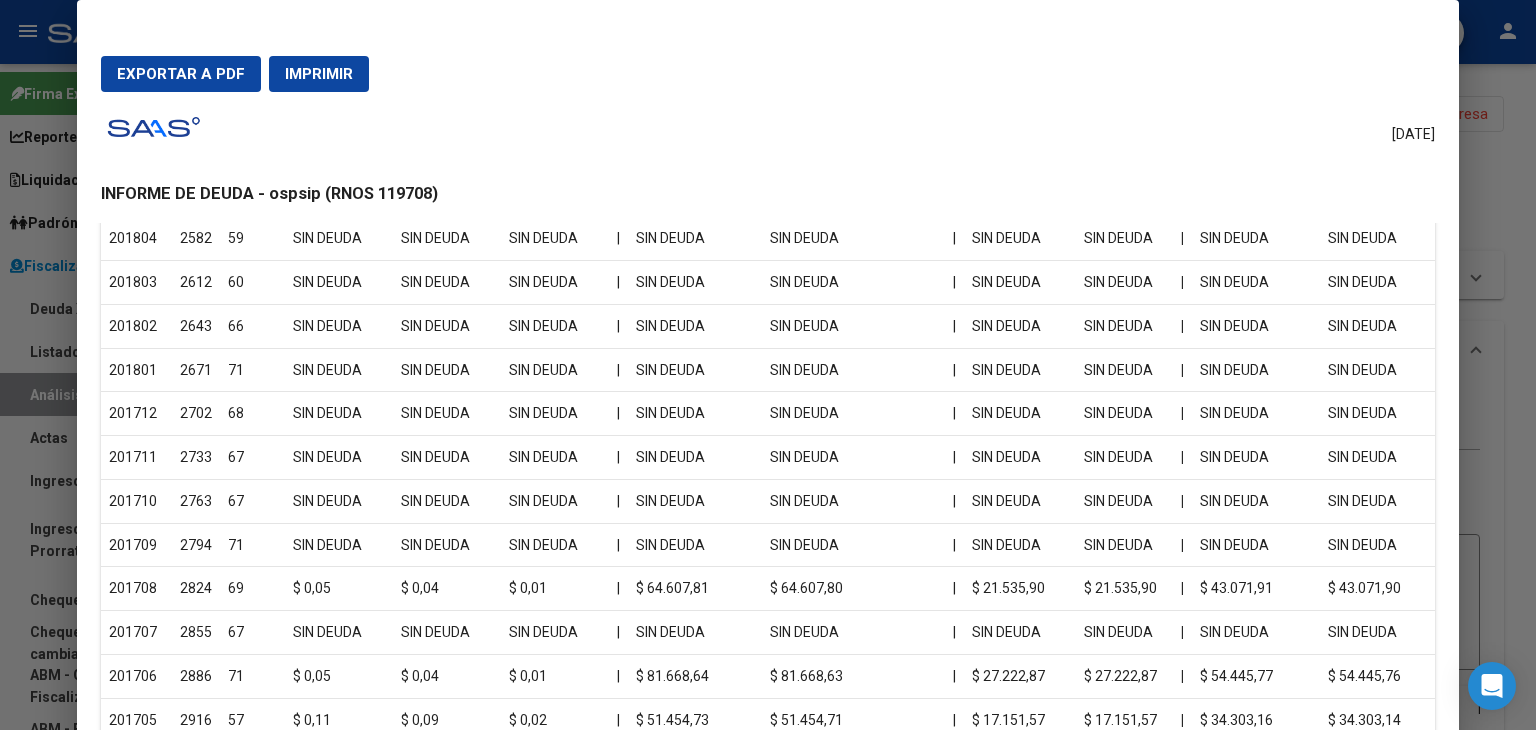 scroll, scrollTop: 3980, scrollLeft: 0, axis: vertical 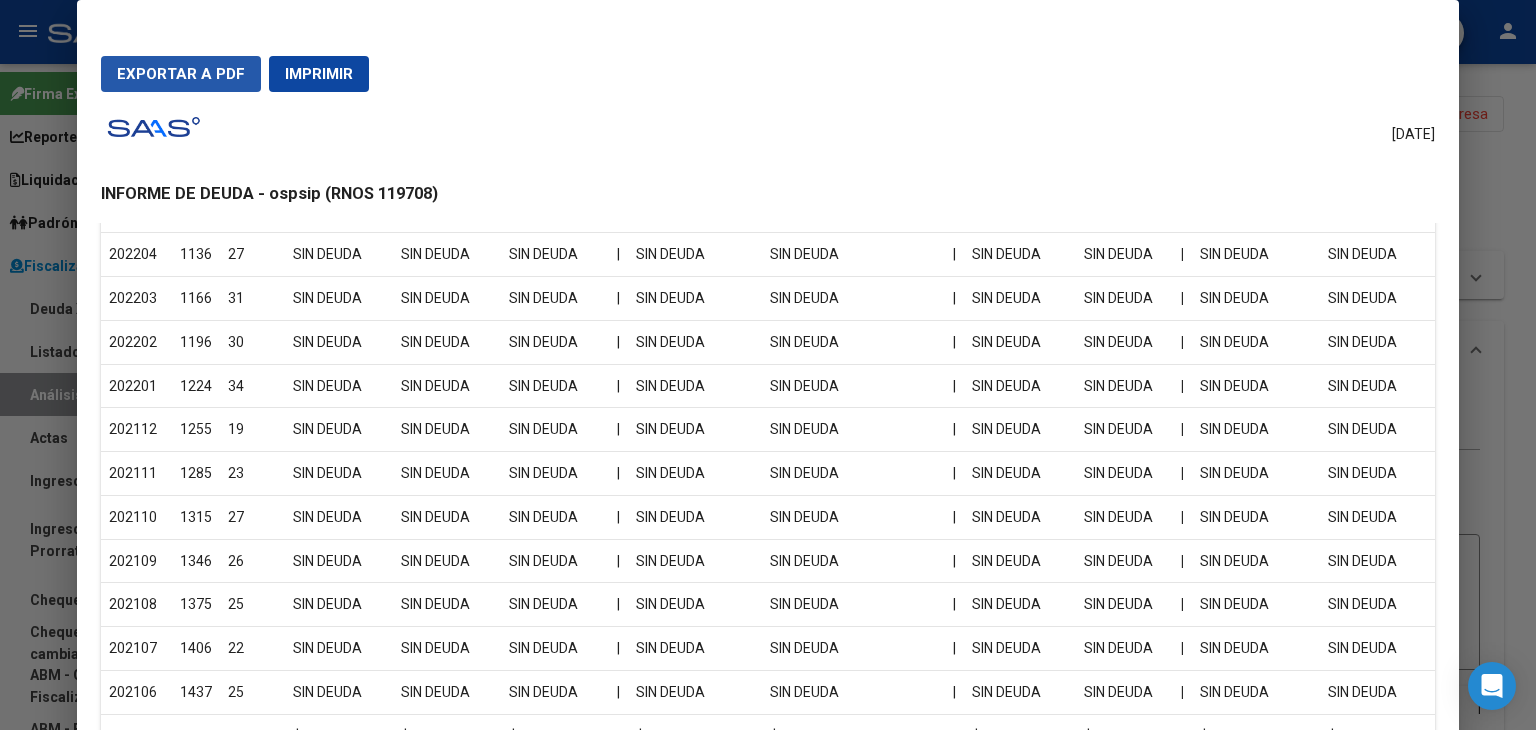 click on "Exportar a PDF" at bounding box center [181, 74] 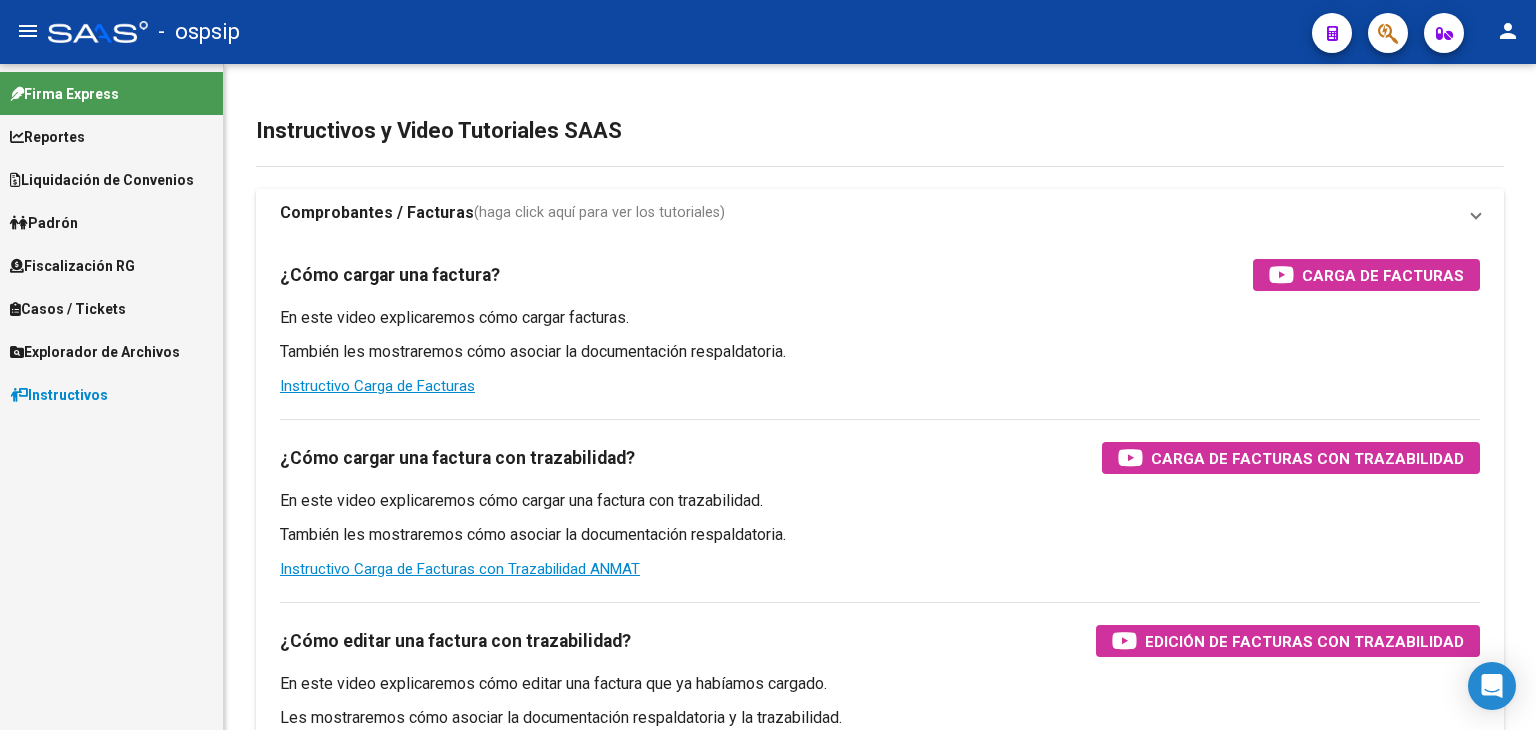 scroll, scrollTop: 0, scrollLeft: 0, axis: both 